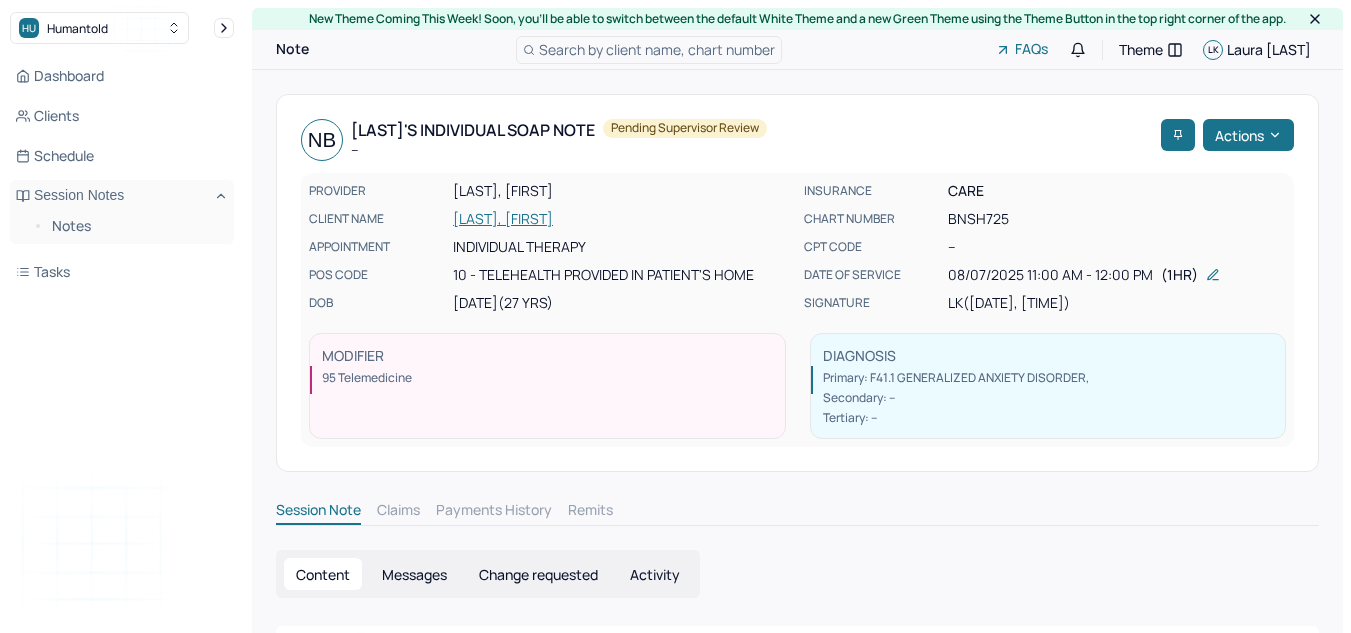 scroll, scrollTop: 0, scrollLeft: 0, axis: both 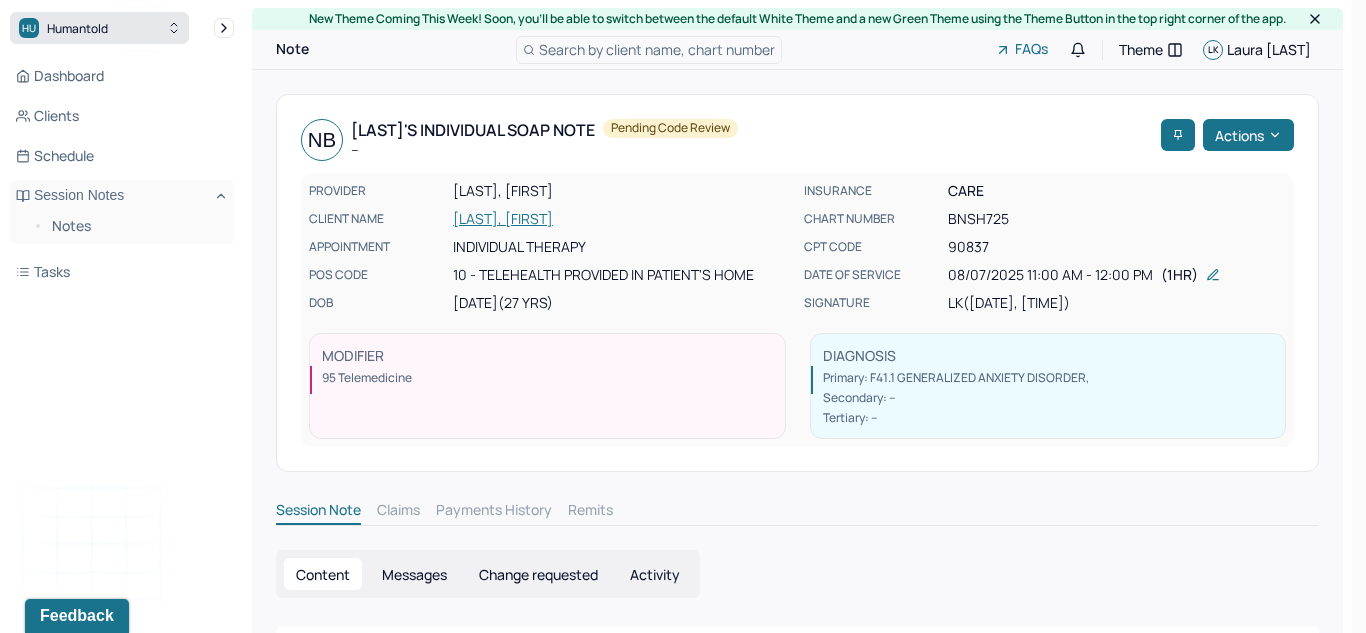 click on "HU Humantold" at bounding box center [99, 28] 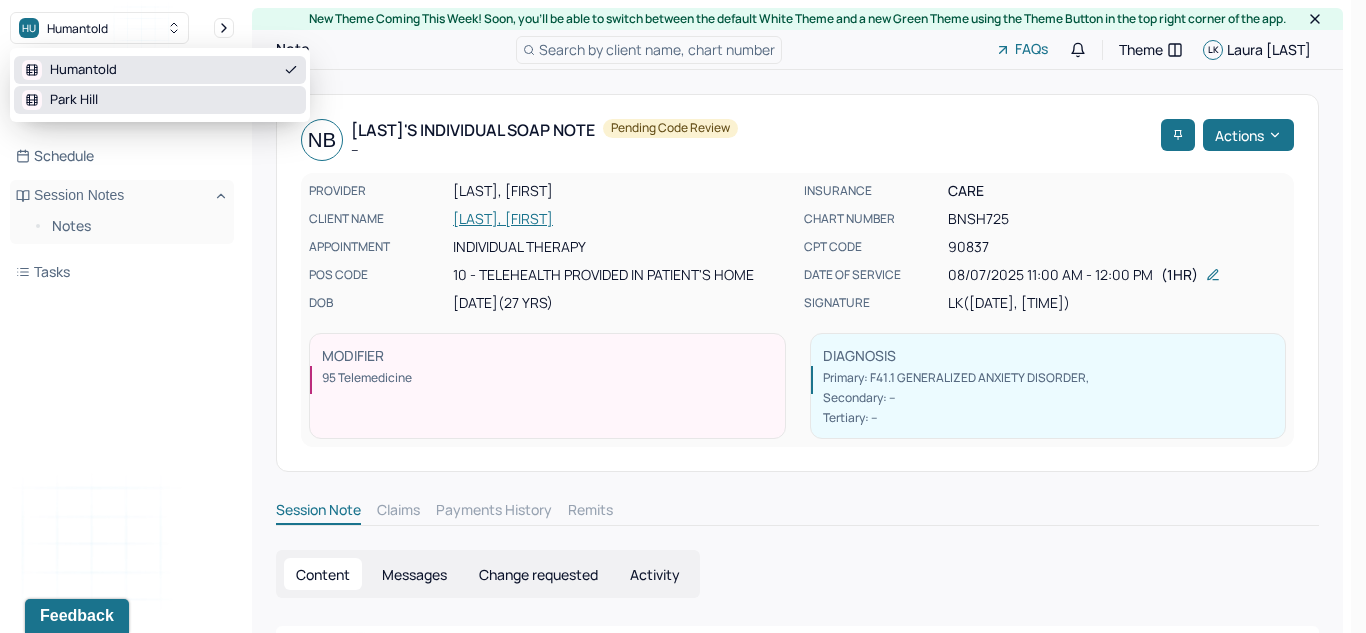 click on "Park Hill" at bounding box center (160, 100) 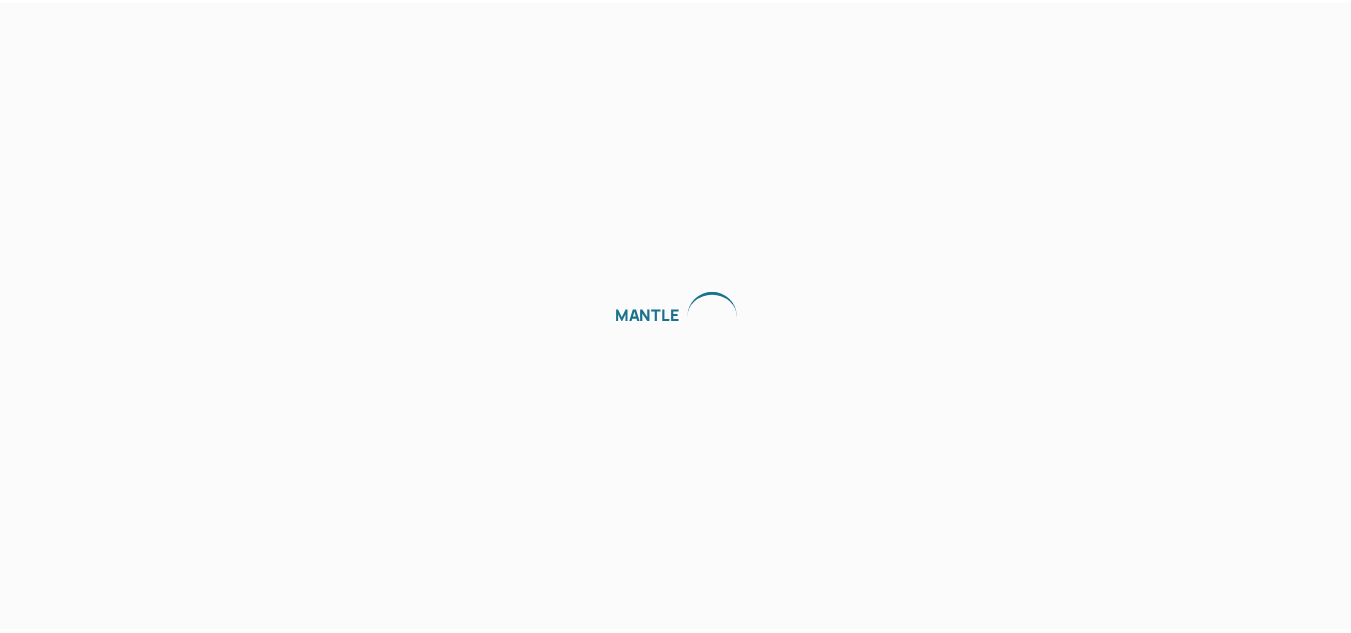 scroll, scrollTop: 0, scrollLeft: 0, axis: both 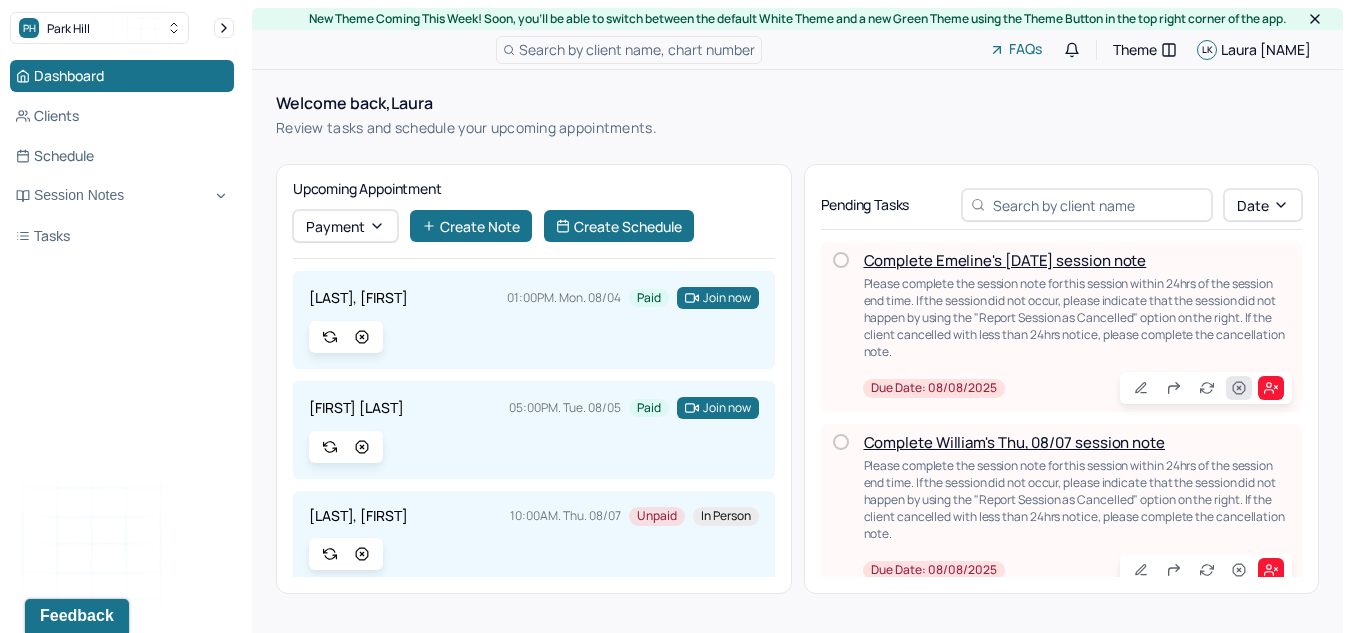 click 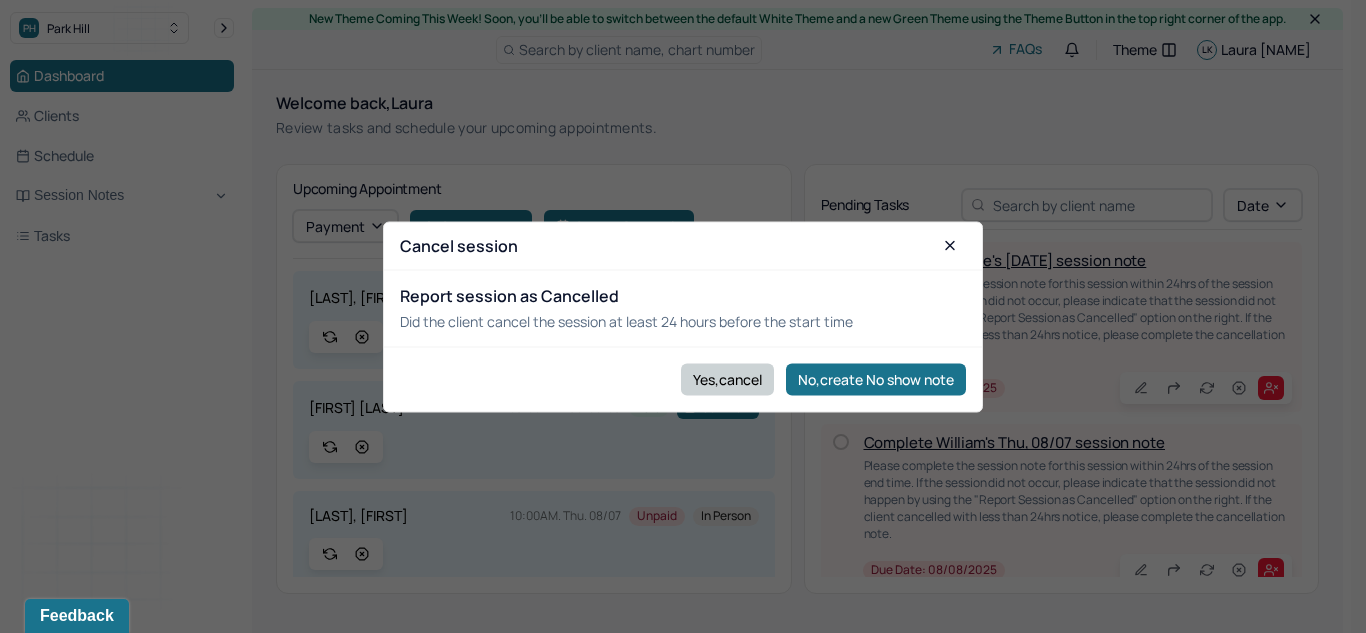 click on "Yes,cancel" at bounding box center (727, 379) 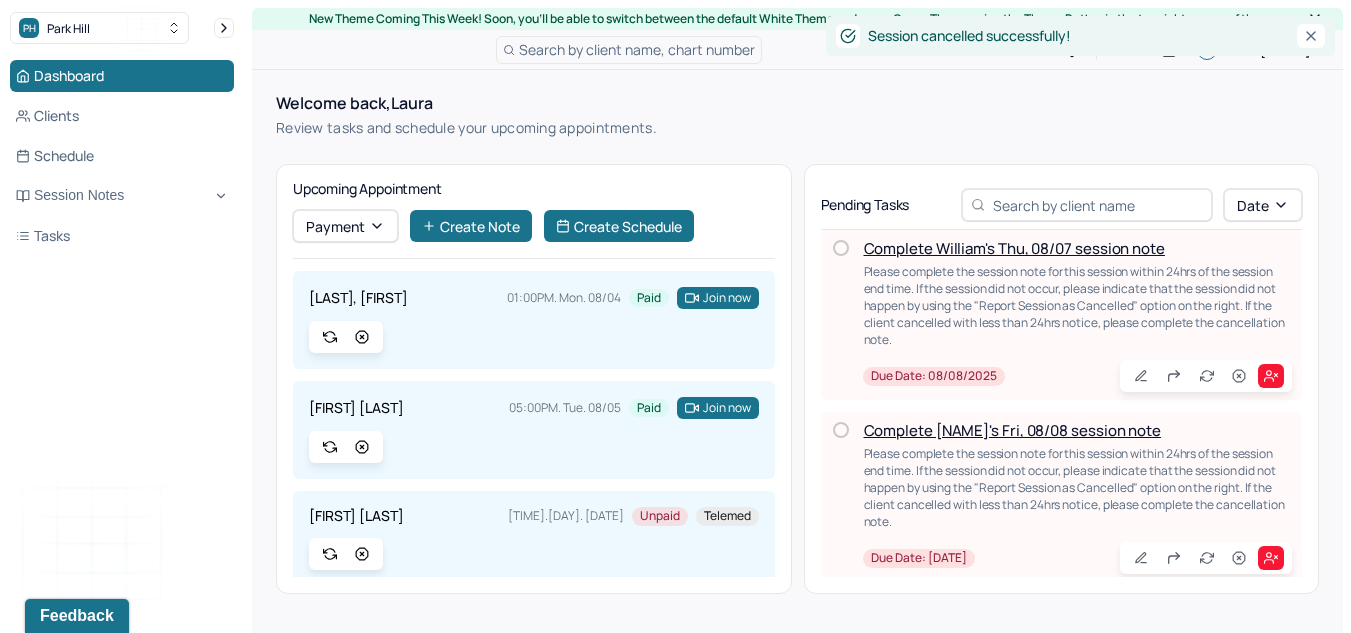 scroll, scrollTop: 29, scrollLeft: 0, axis: vertical 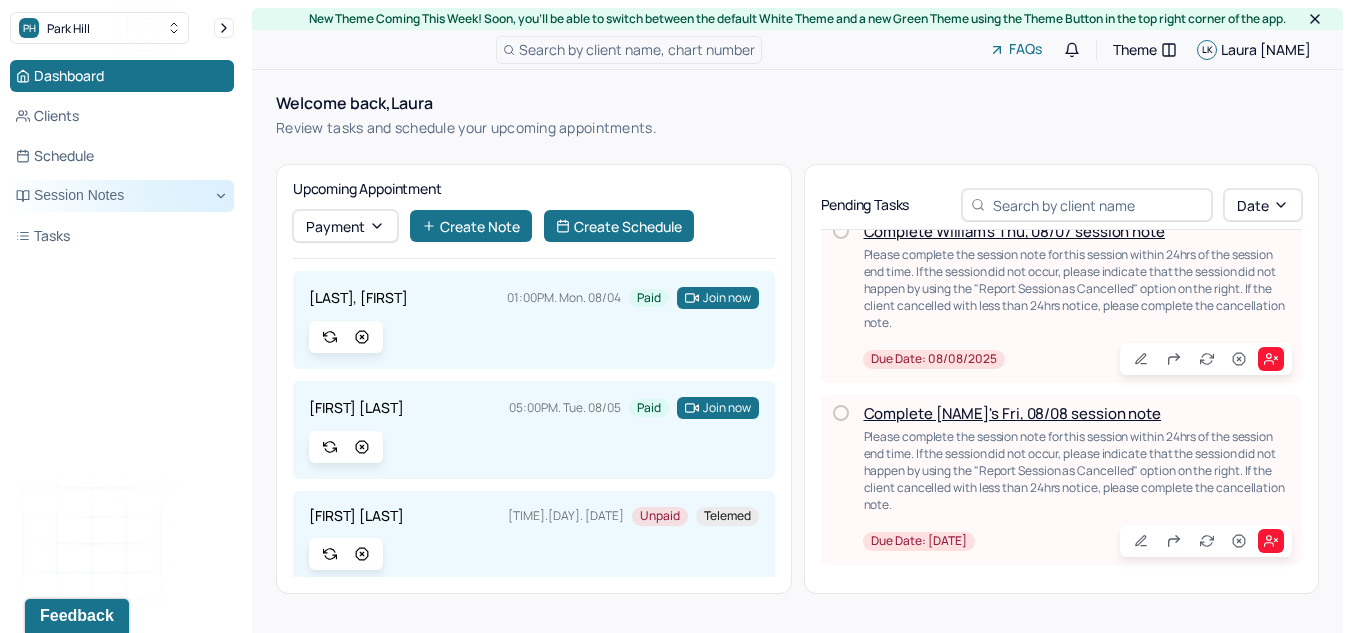 click on "Session Notes" at bounding box center (122, 196) 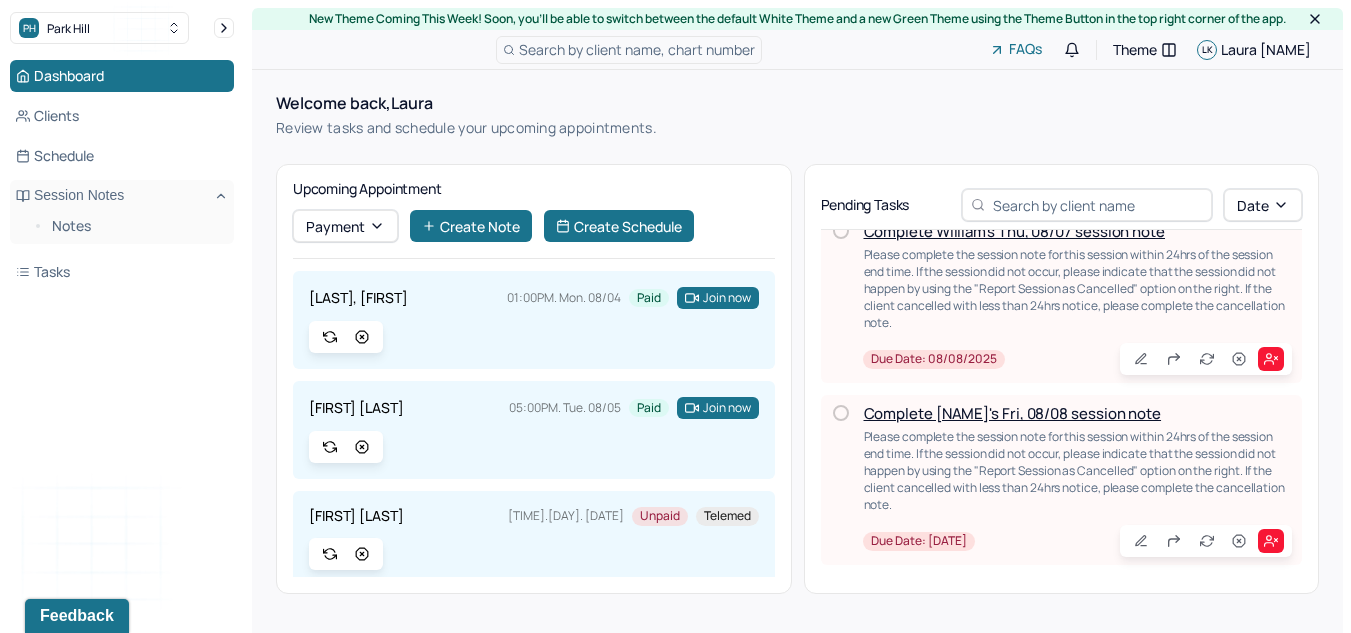click on "Notes" at bounding box center (122, 228) 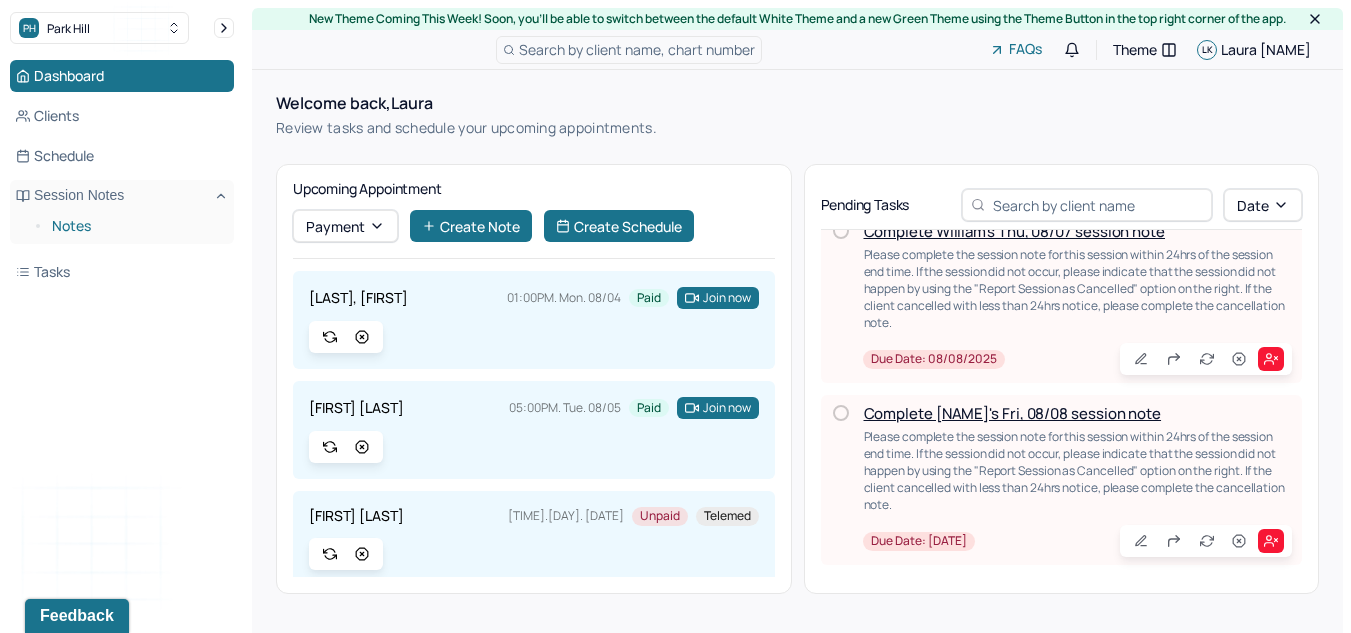 click on "Notes" at bounding box center (135, 226) 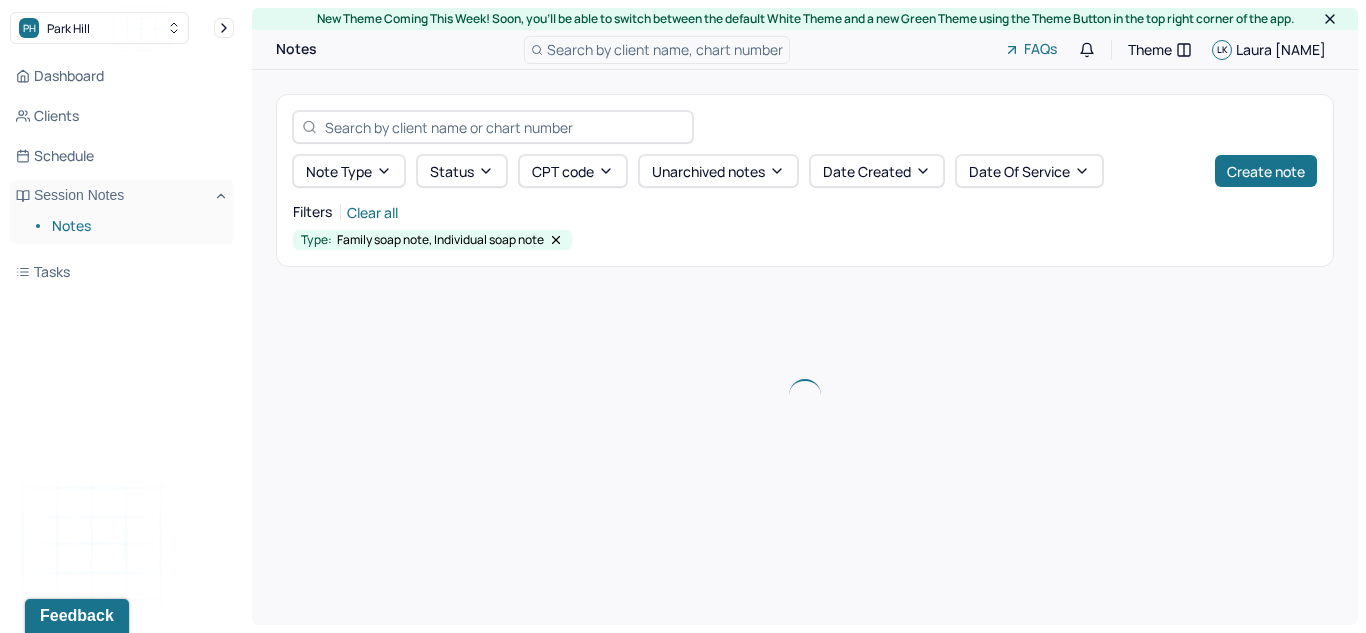 click on "Notes" at bounding box center [135, 226] 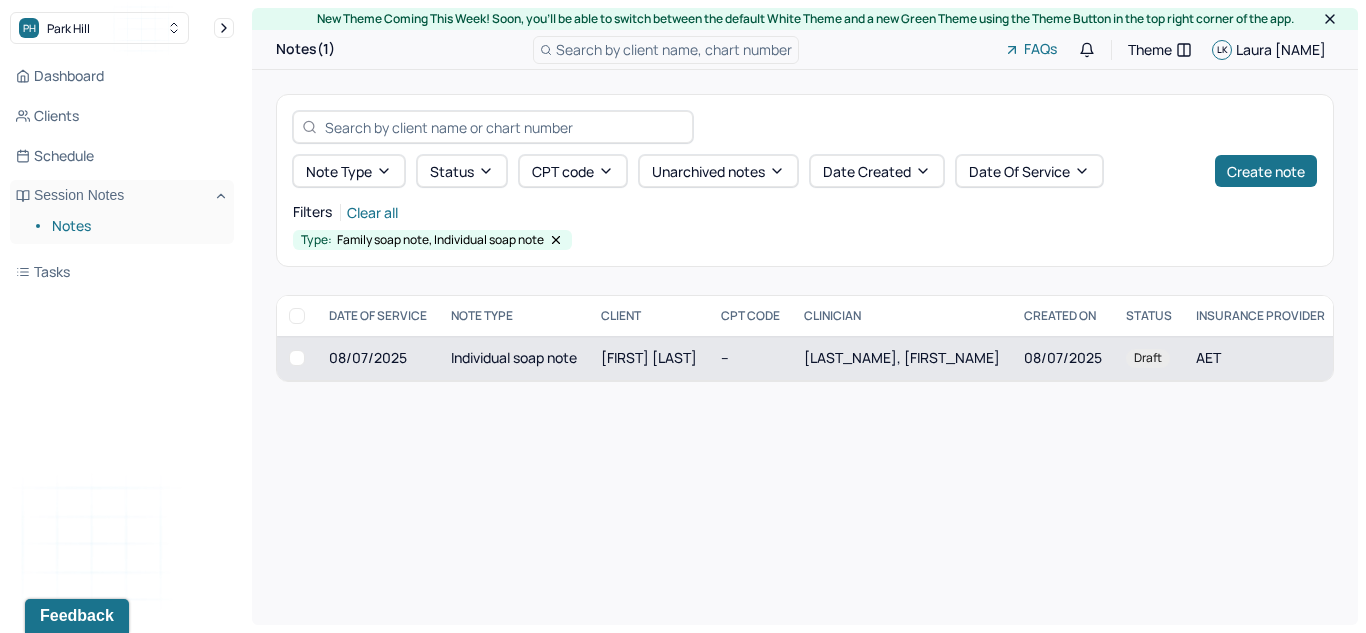 click on "Individual soap note" at bounding box center [514, 358] 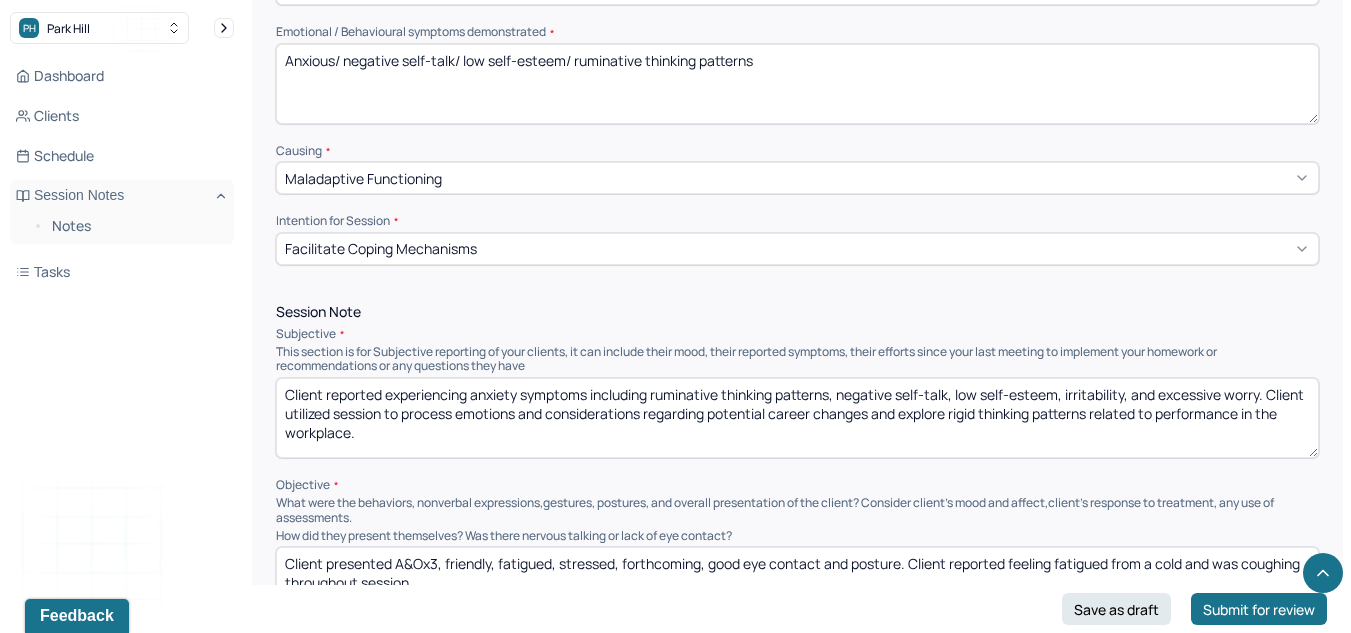 scroll, scrollTop: 946, scrollLeft: 0, axis: vertical 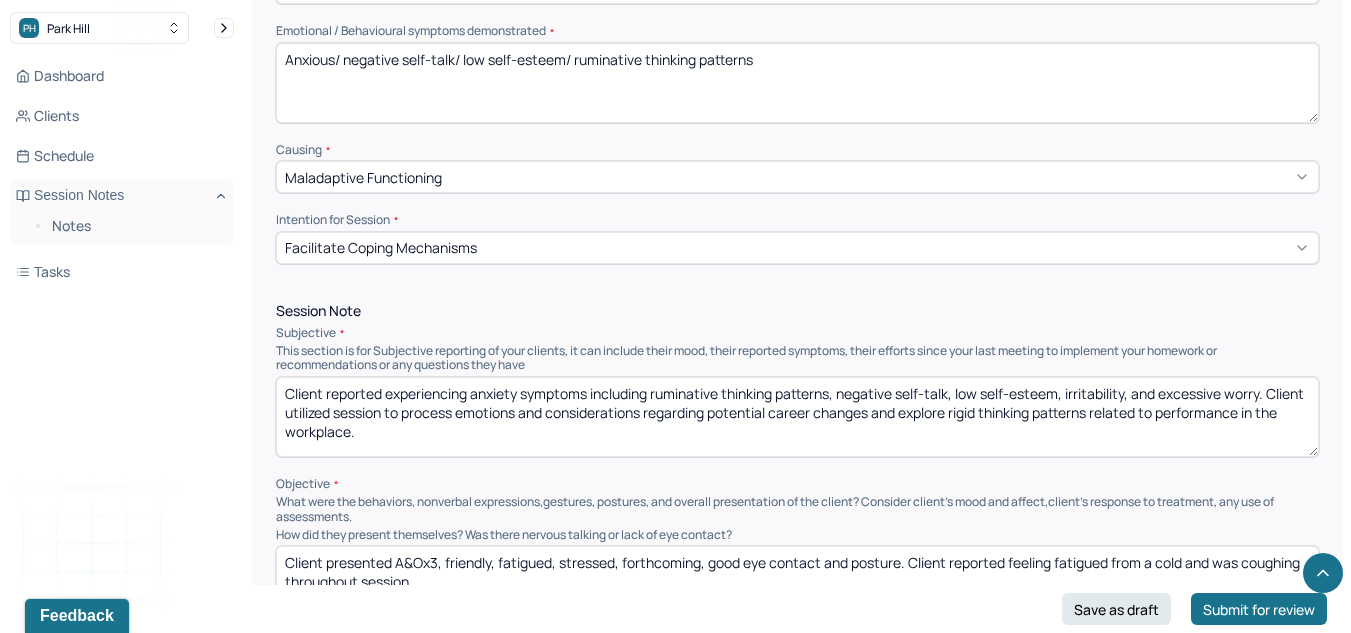 click on "Client reported experiencing anxiety symptoms including ruminative thinking patterns, negative self-talk, low self-esteem, irritability, and excessive worry. Client utilized session to process emotions and considerations regarding potential career changes and explore rigid thinking patterns related to performance in the workplace." at bounding box center [797, 417] 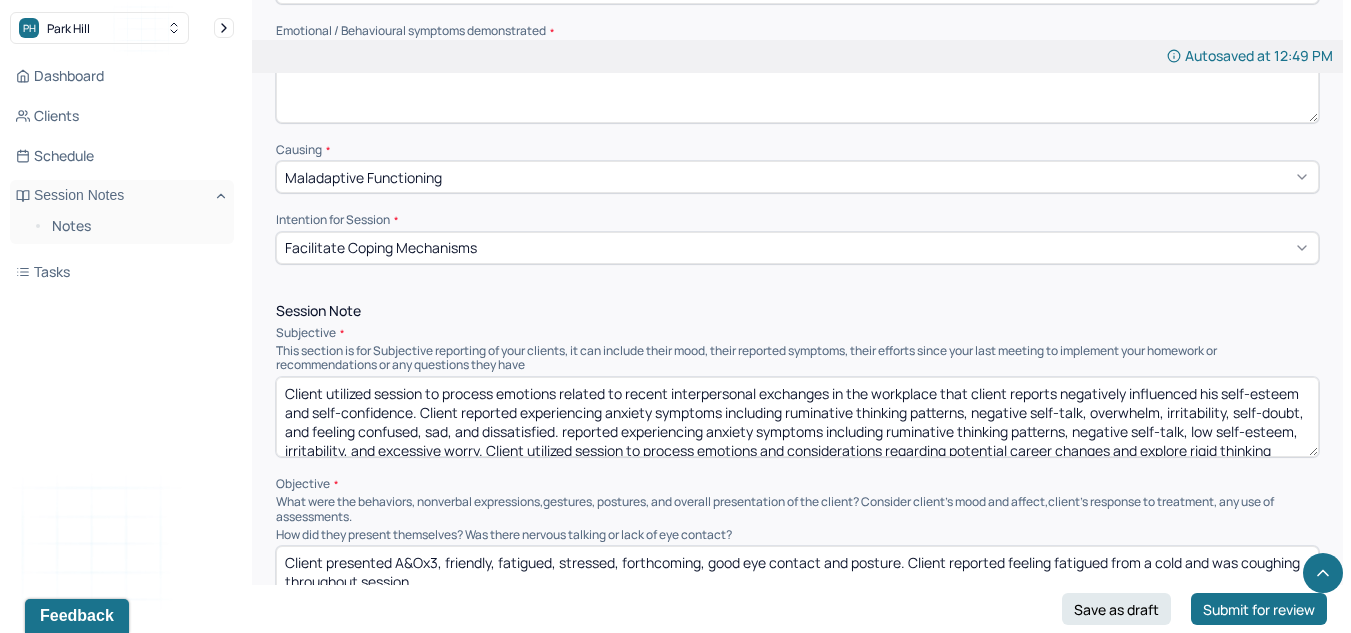 scroll, scrollTop: 29, scrollLeft: 0, axis: vertical 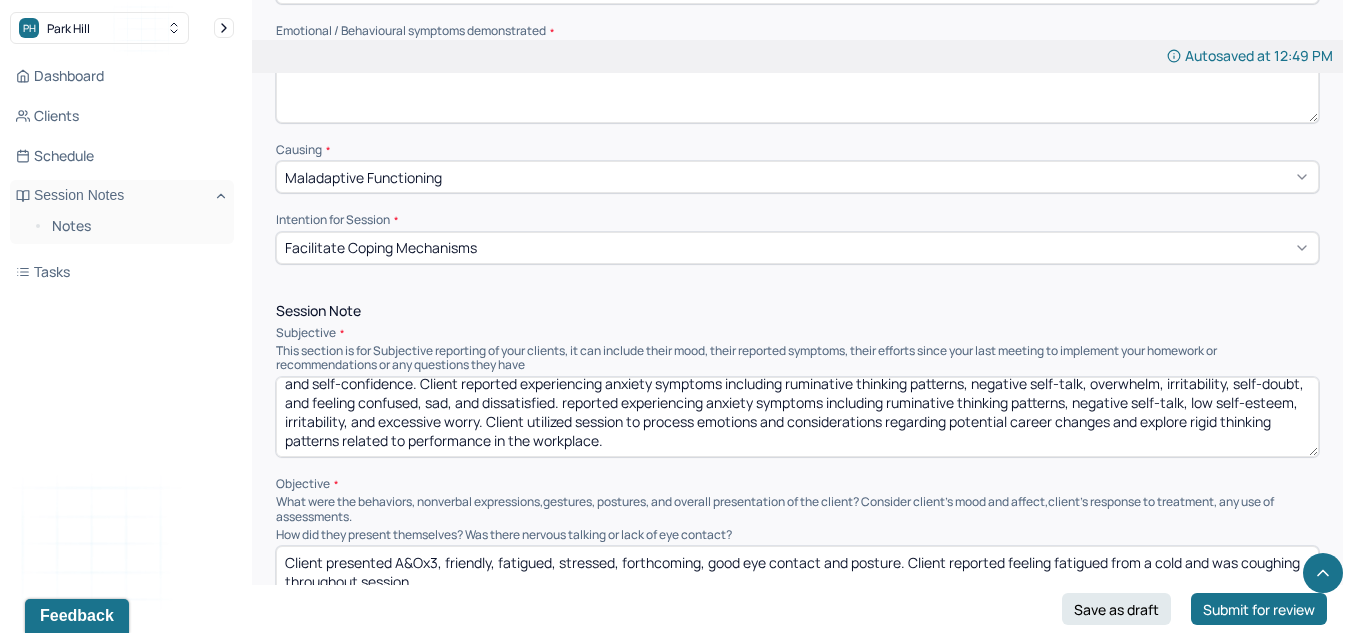 drag, startPoint x: 640, startPoint y: 430, endPoint x: 879, endPoint y: 450, distance: 239.83536 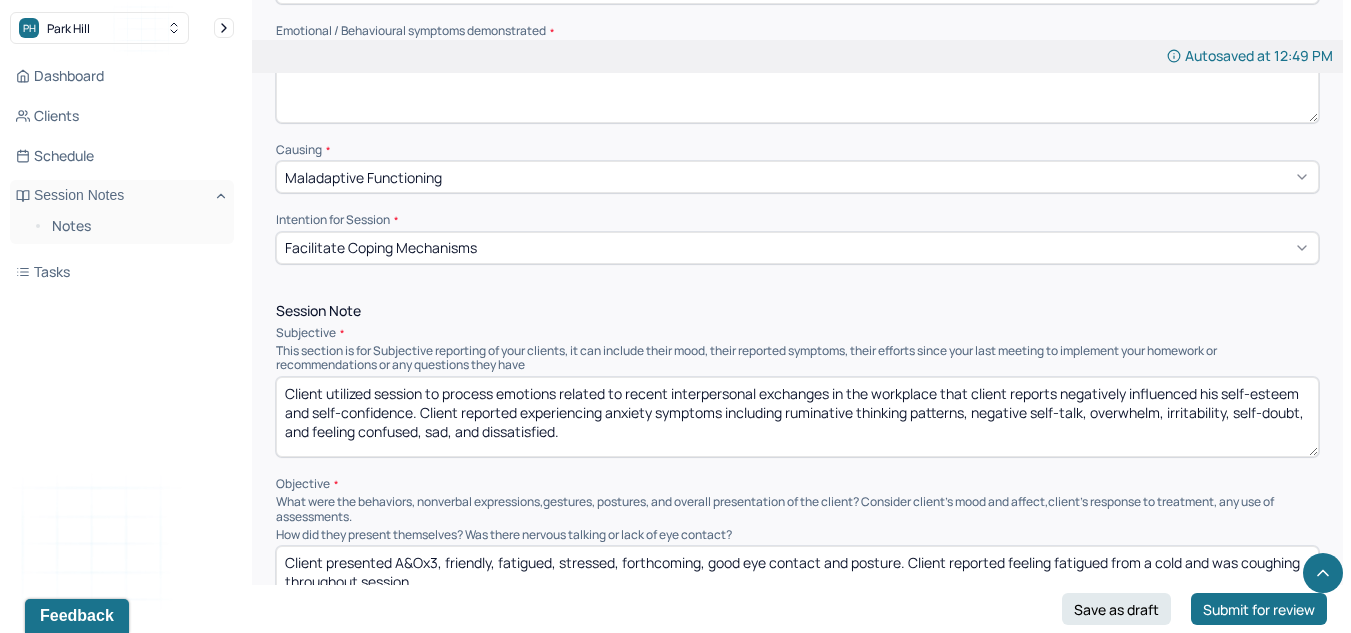 scroll, scrollTop: 0, scrollLeft: 0, axis: both 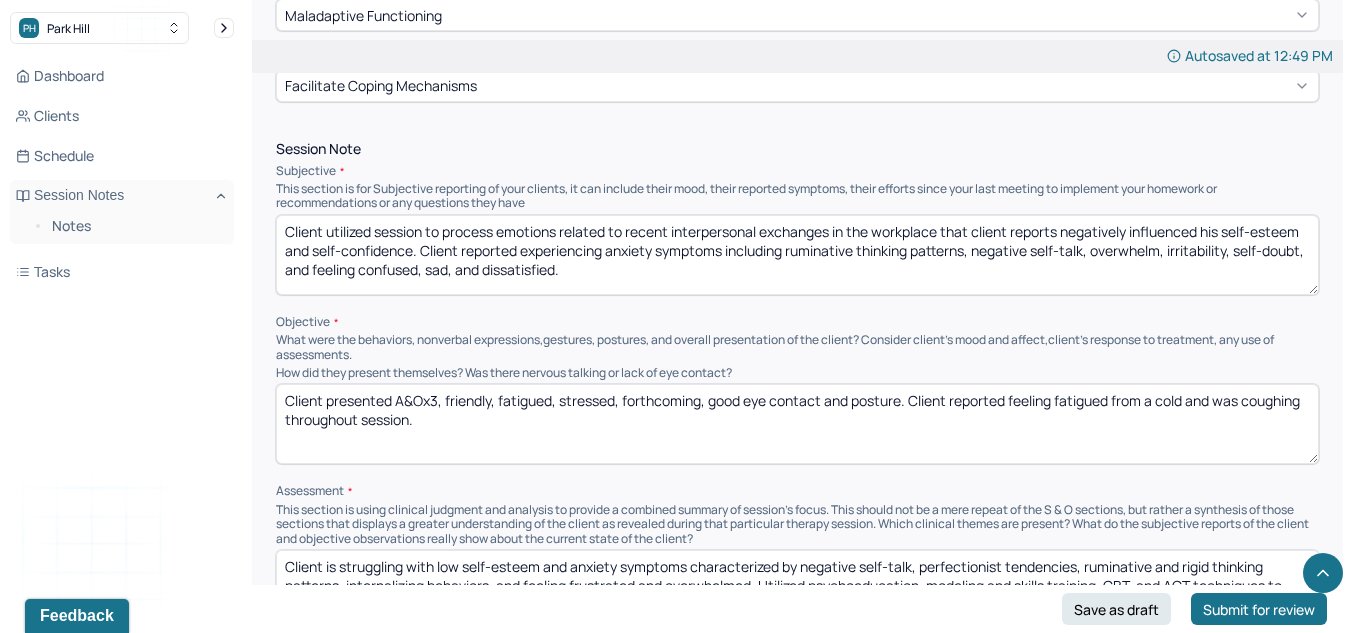 type on "Client utilized session to process emotions related to recent interpersonal exchanges in the workplace that client reports negatively influenced his self-esteem and self-confidence. Client reported experiencing anxiety symptoms including ruminative thinking patterns, negative self-talk, overwhelm, irritability, self-doubt, and feeling confused, sad, and dissatisfied." 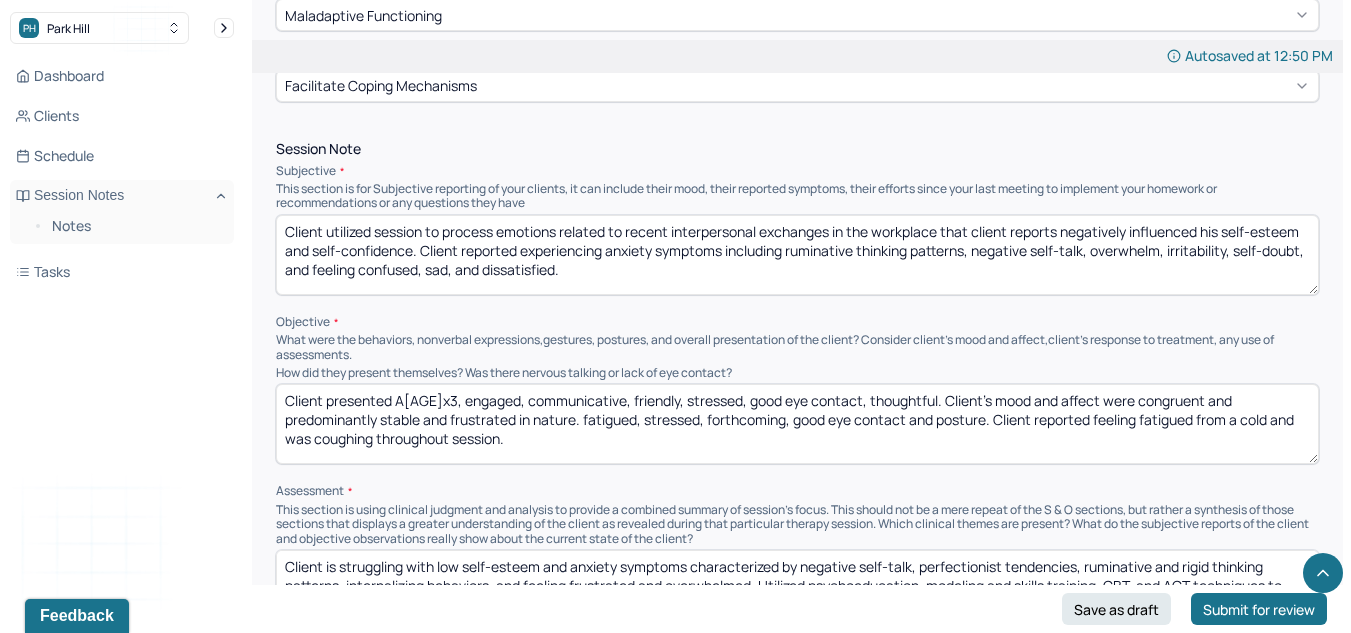 drag, startPoint x: 584, startPoint y: 420, endPoint x: 654, endPoint y: 475, distance: 89.02247 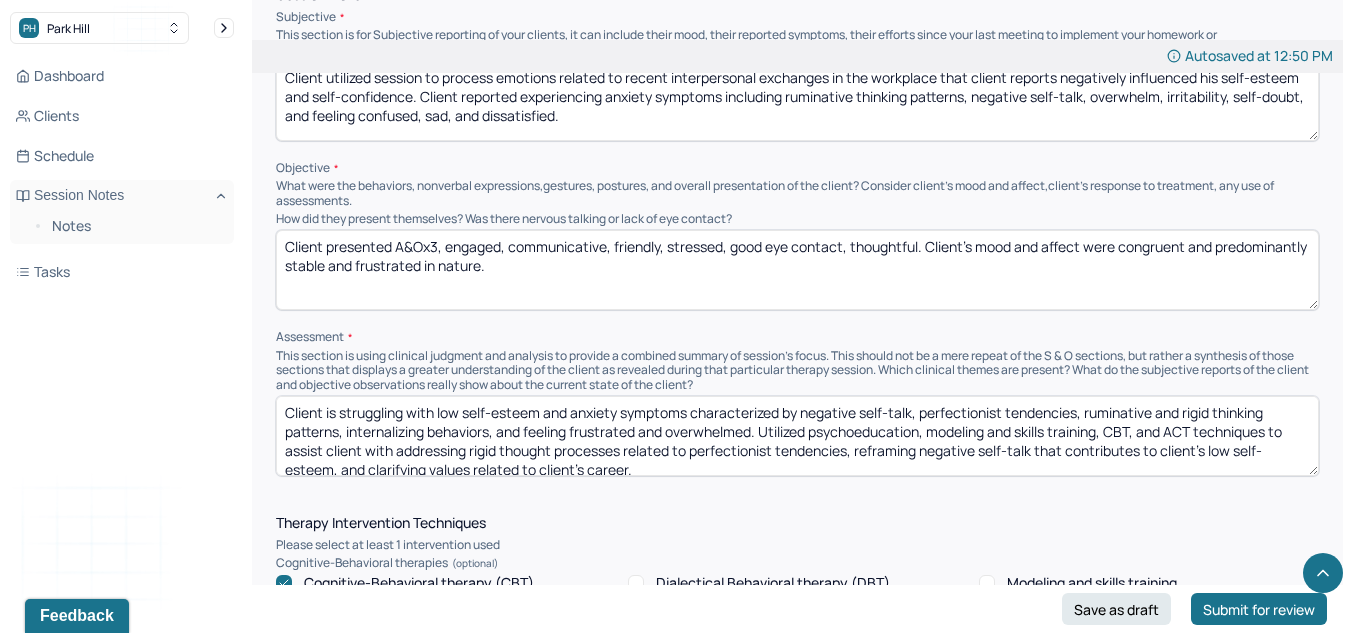 scroll, scrollTop: 1325, scrollLeft: 0, axis: vertical 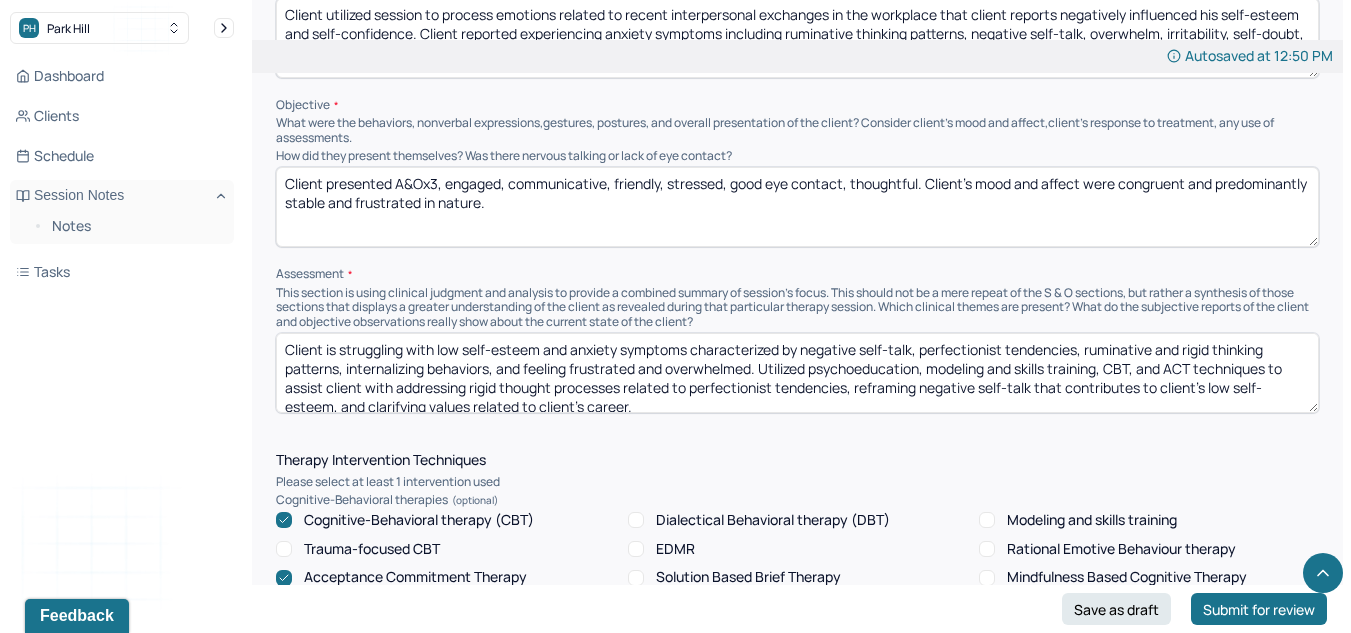 type on "Client presented A&Ox3, engaged, communicative, friendly, stressed, good eye contact, thoughtful. Client's mood and affect were congruent and predominantly stable and frustrated in nature." 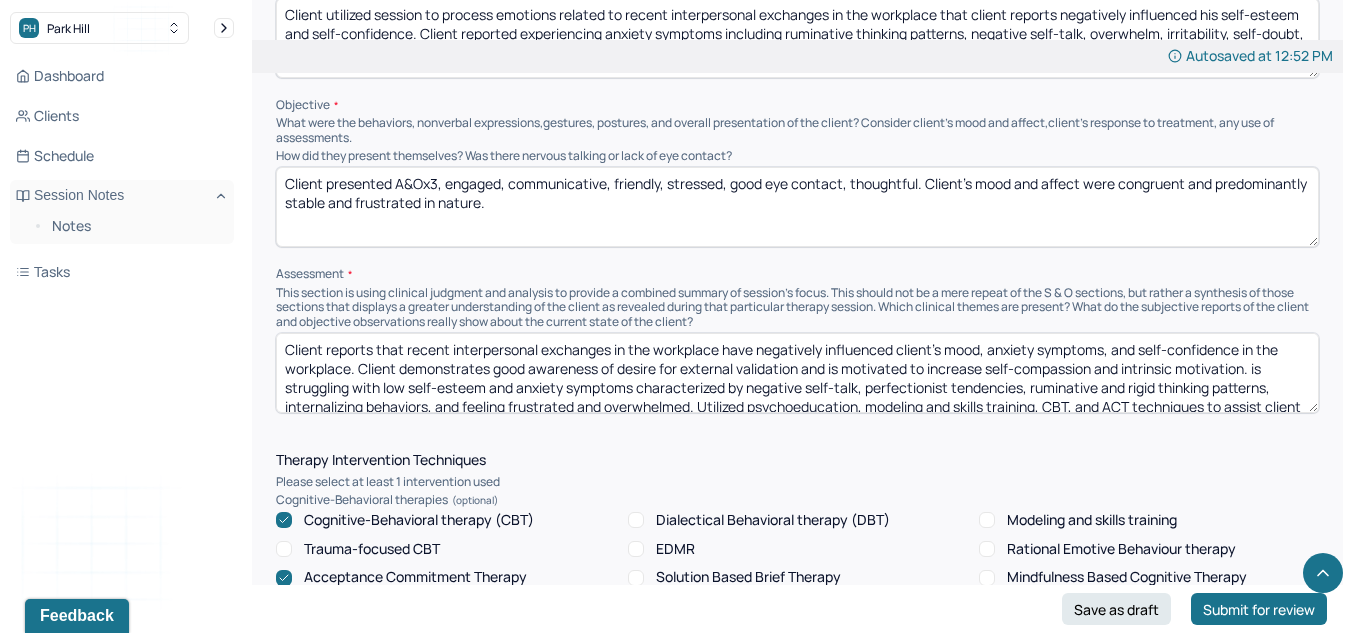 click on "Client reports that recent interpersonal exchanges in the workplace have negatively influenced client's mood, anxiety symptoms, and self-confidence in the workplace. Client demonstrates good awareness of desire for external validation and is motivated to increase self-compassion and intrinsic motivation. is struggling with low self-esteem and anxiety symptoms characterized by negative self-talk, perfectionist tendencies, ruminative and rigid thinking patterns, internalizing behaviors, and feeling frustrated and overwhelmed. Utilized psychoeducation, modeling and skills training, CBT, and ACT techniques to assist client with addressing rigid thought processes related to perfectionist tendencies, reframing negative self-talk that contributes to client's low self-esteem, and clarifying values related to client's career." at bounding box center (797, 373) 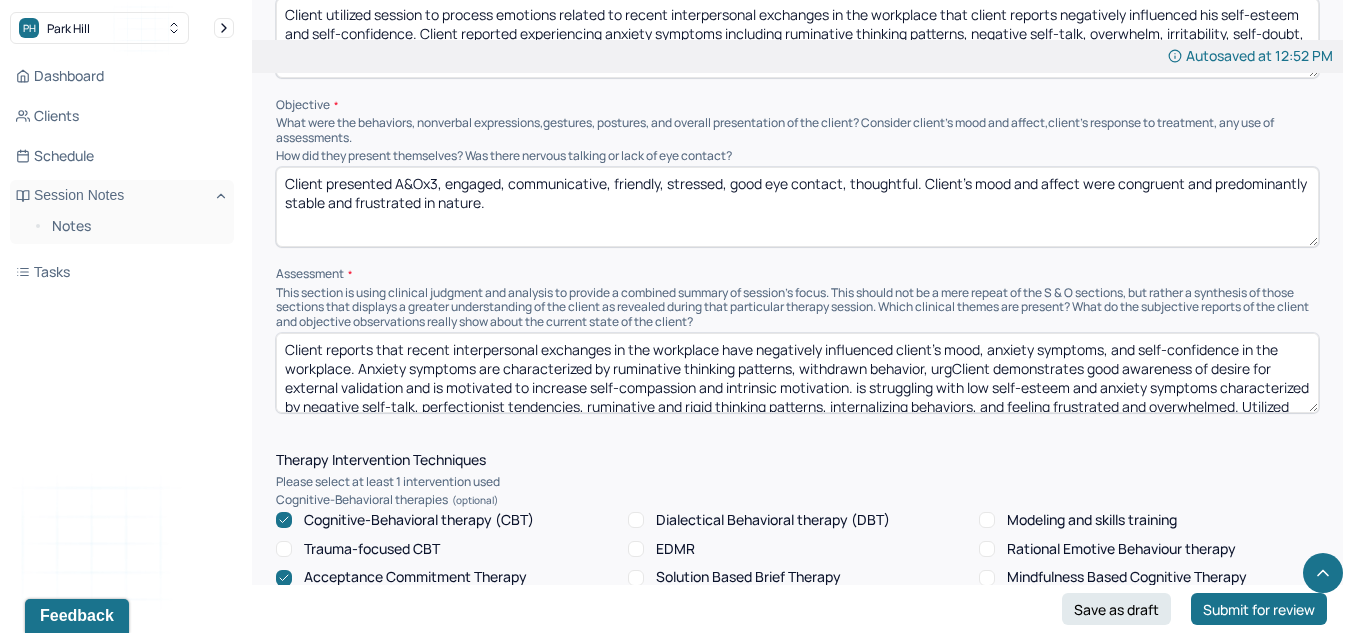 drag, startPoint x: 1213, startPoint y: 373, endPoint x: 926, endPoint y: 372, distance: 287.00174 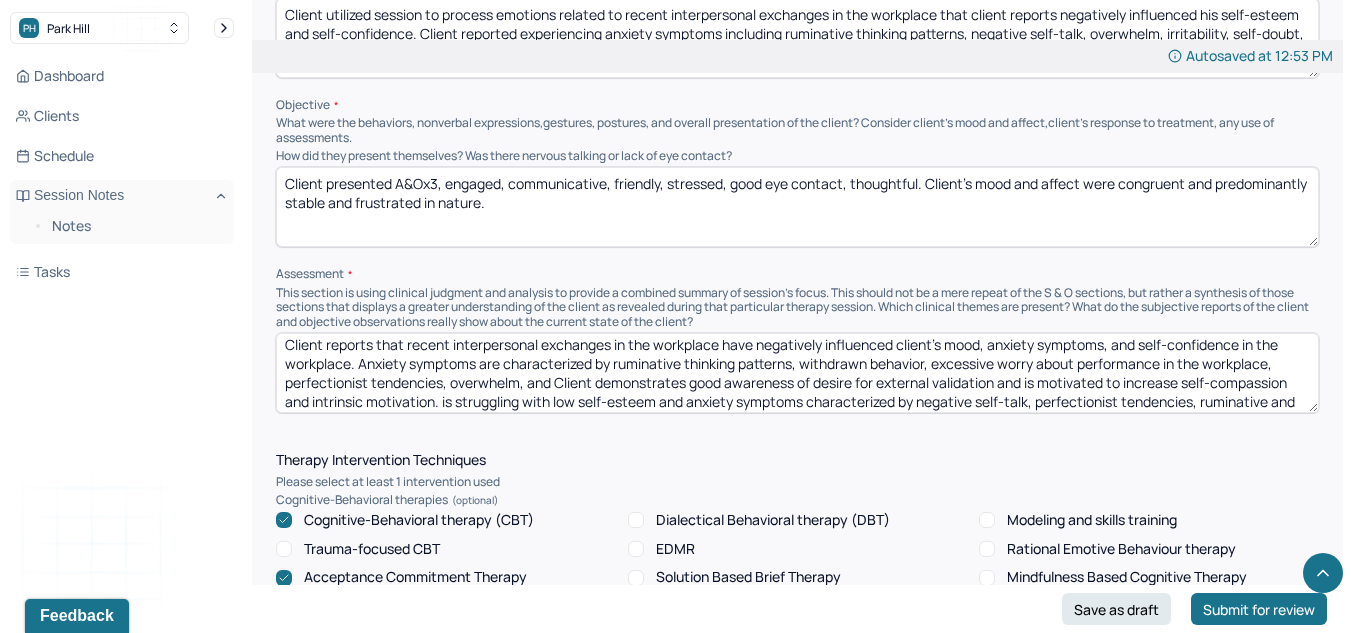 scroll, scrollTop: 7, scrollLeft: 0, axis: vertical 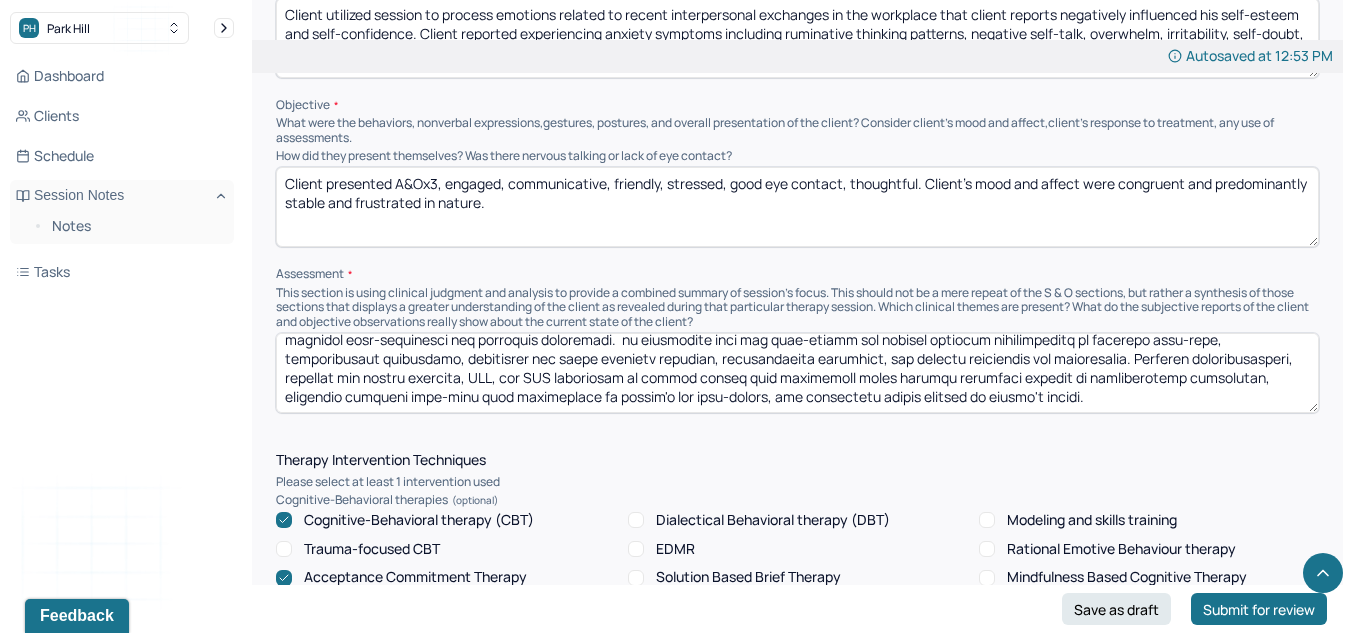 drag, startPoint x: 671, startPoint y: 376, endPoint x: 1025, endPoint y: 358, distance: 354.45734 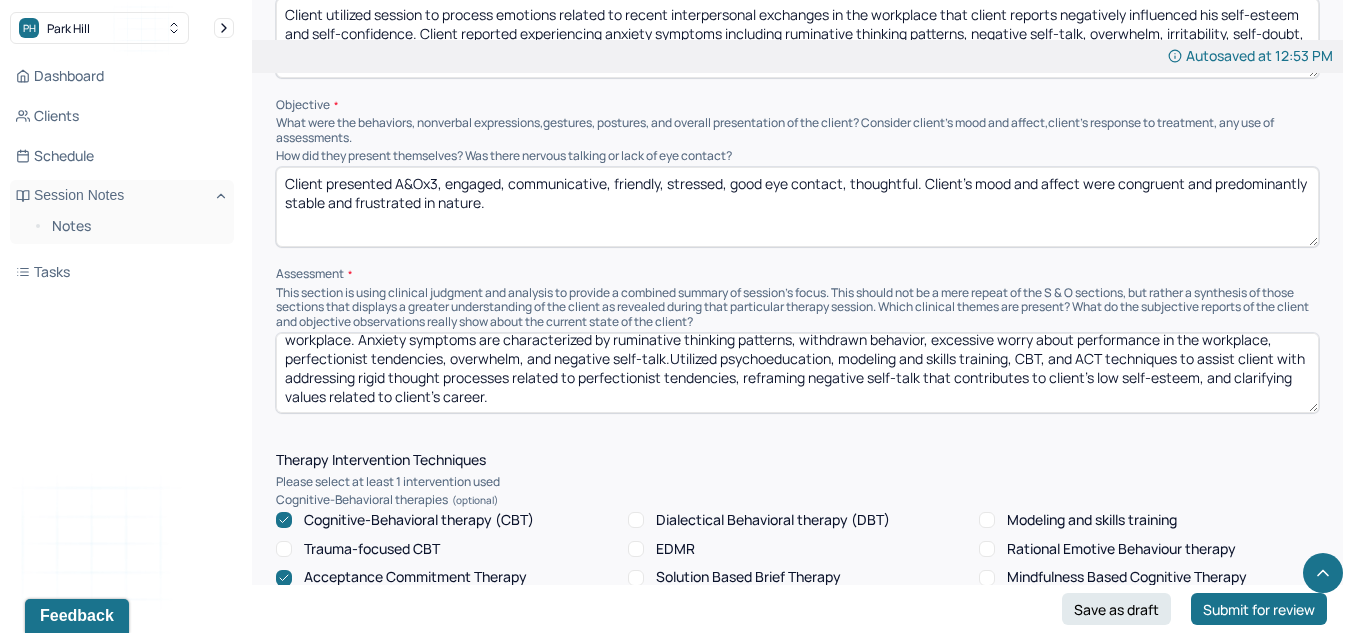 scroll, scrollTop: 29, scrollLeft: 0, axis: vertical 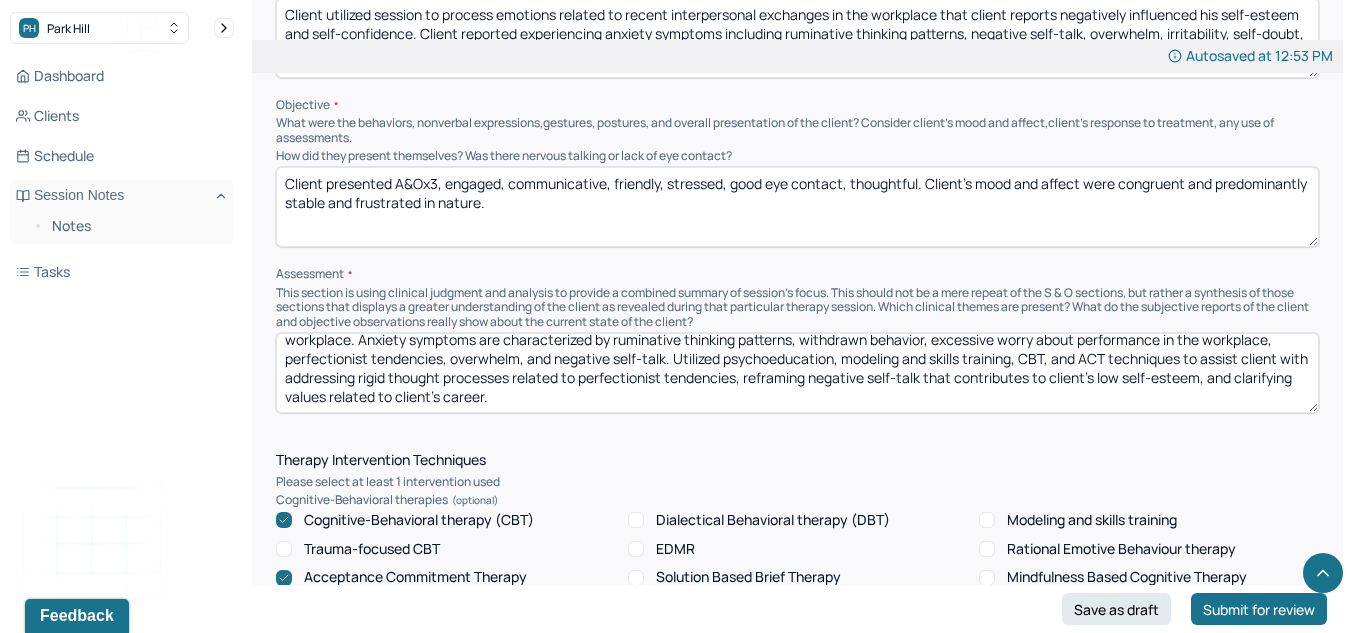 click on "Client reports that recent interpersonal exchanges in the workplace have negatively influenced client's mood, anxiety symptoms, and self-confidence in the workplace. Anxiety symptoms are characterized by ruminative thinking patterns, withdrawn behavior, excessive worry about performance in the workplace, perfectionist tendencies, overwhelm, and negative self-talk.Utilized psychoeducation, modeling and skills training, CBT, and ACT techniques to assist client with addressing rigid thought processes related to perfectionist tendencies, reframing negative self-talk that contributes to client's low self-esteem, and clarifying values related to client's career." at bounding box center (797, 373) 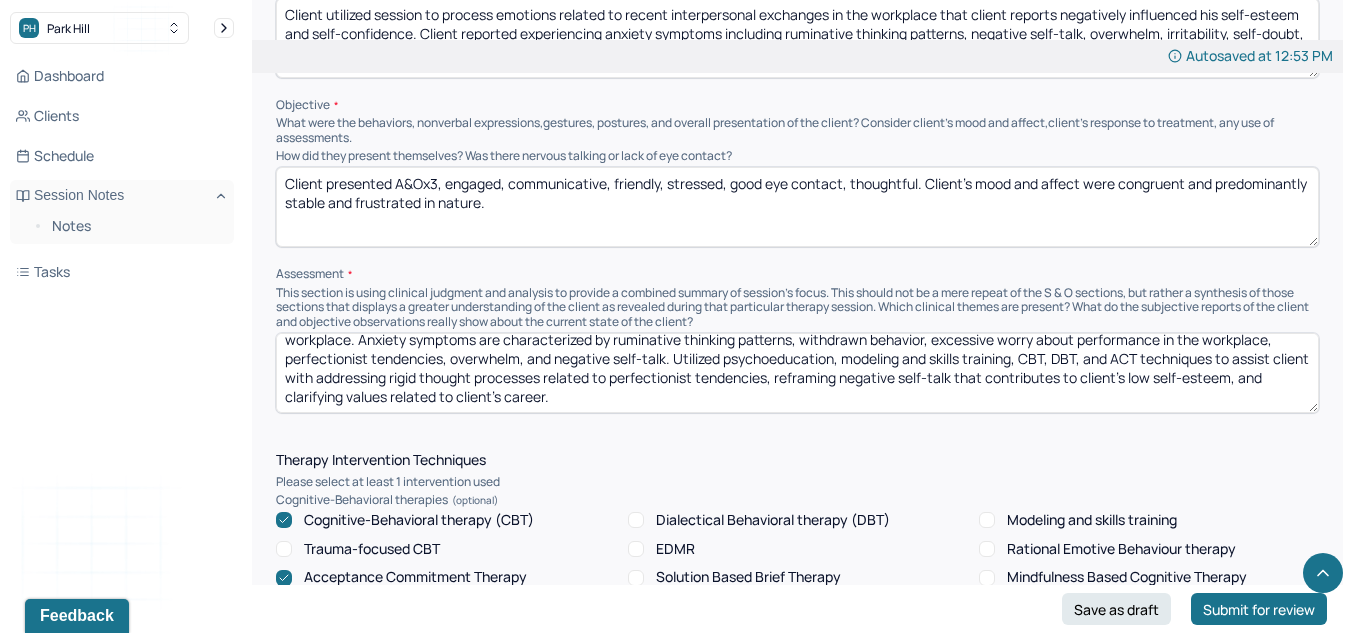click on "Client reports that recent interpersonal exchanges in the workplace have negatively influenced client's mood, anxiety symptoms, and self-confidence in the workplace. Anxiety symptoms are characterized by ruminative thinking patterns, withdrawn behavior, excessive worry about performance in the workplace, perfectionist tendencies, overwhelm, and negative self-talk. Utilized psychoeducation, modeling and skills training, CBT, DBT, and ACT techniques to assist client with addressing rigid thought processes related to perfectionist tendencies, reframing negative self-talk that contributes to client's low self-esteem, and clarifying values related to client's career." at bounding box center [797, 373] 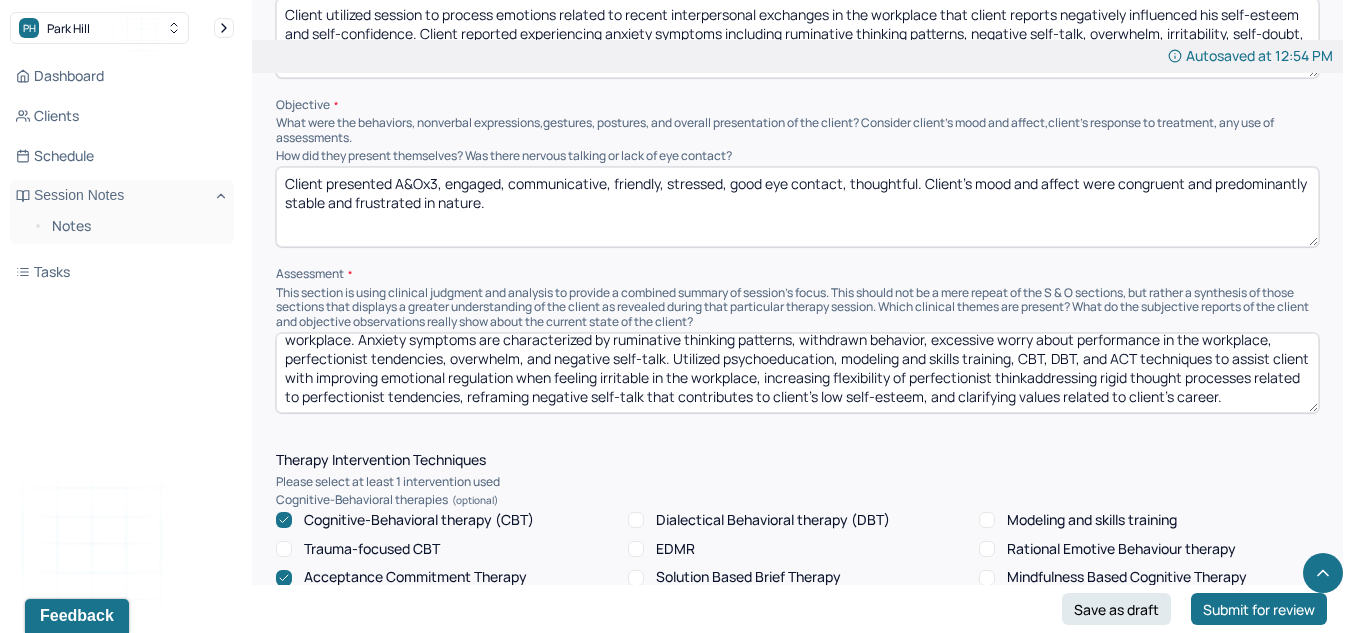 scroll, scrollTop: 48, scrollLeft: 0, axis: vertical 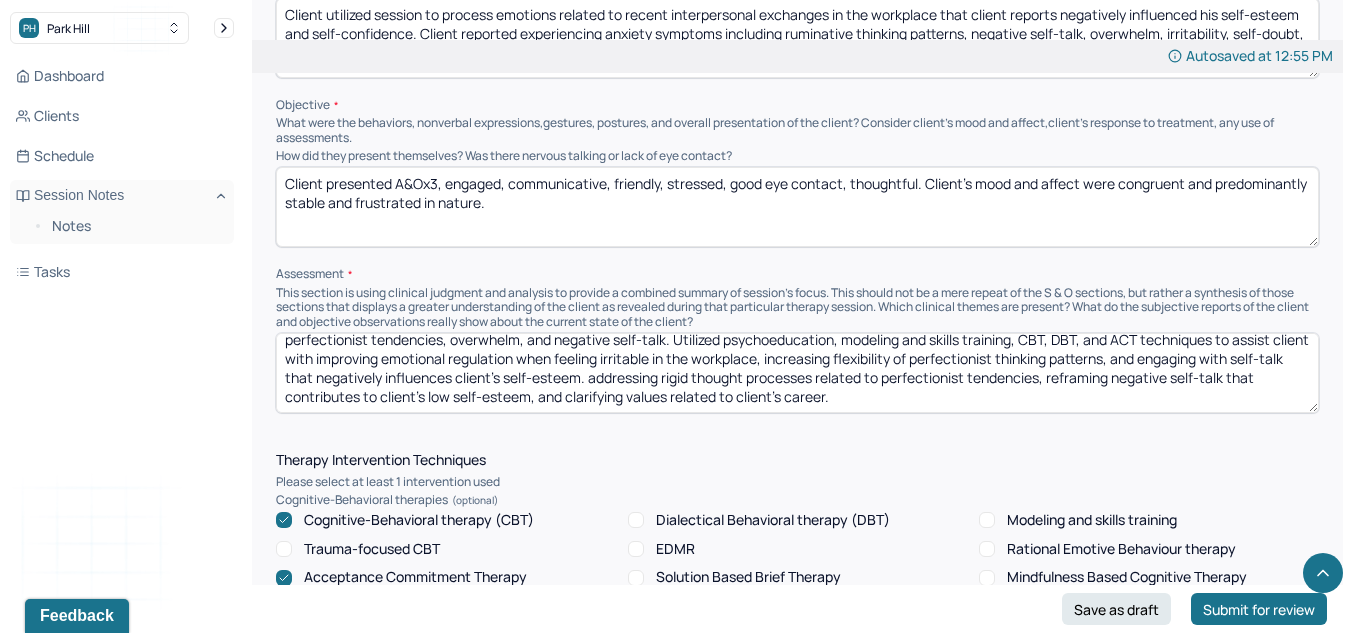 drag, startPoint x: 643, startPoint y: 377, endPoint x: 940, endPoint y: 456, distance: 307.32718 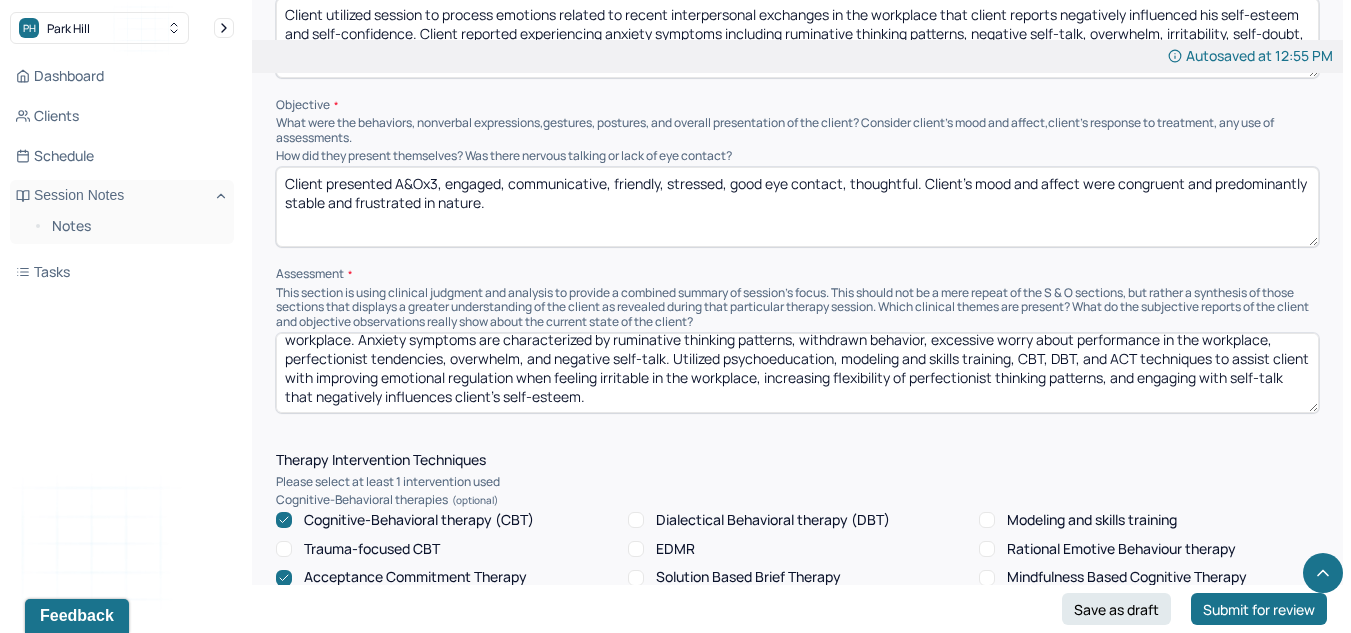 scroll, scrollTop: 29, scrollLeft: 0, axis: vertical 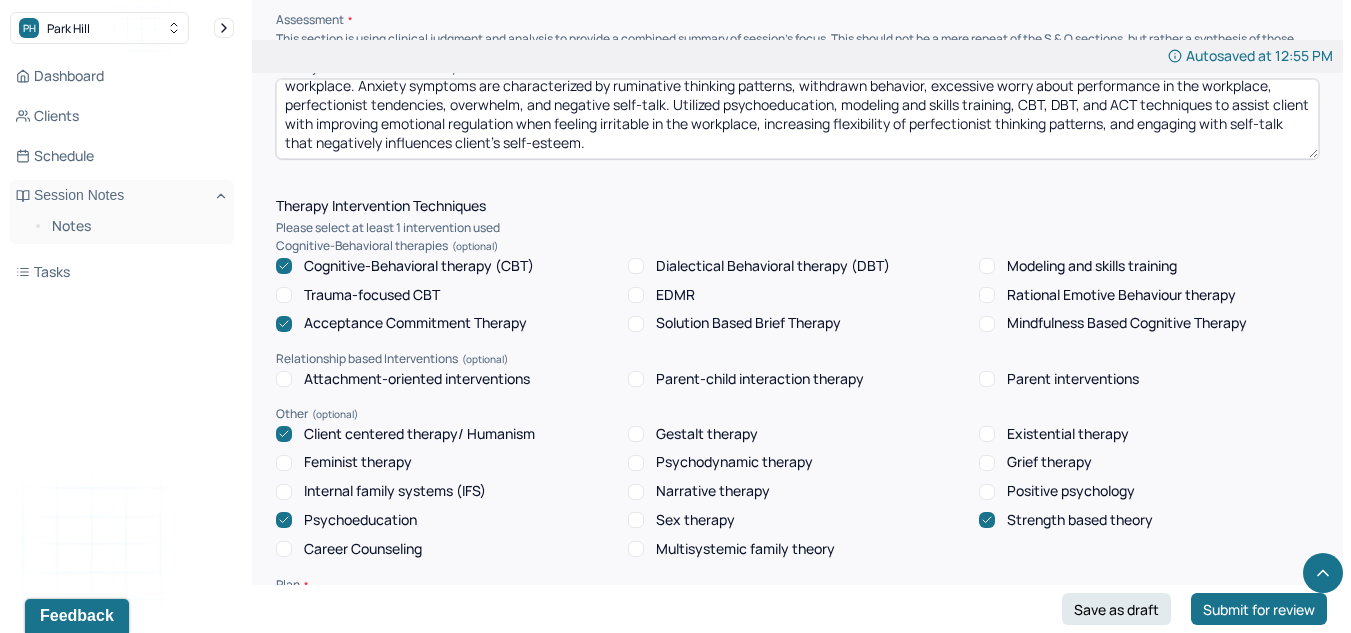type on "Client reports that recent interpersonal exchanges in the workplace have negatively influenced client's mood, anxiety symptoms, and self-confidence in the workplace. Anxiety symptoms are characterized by ruminative thinking patterns, withdrawn behavior, excessive worry about performance in the workplace, perfectionist tendencies, overwhelm, and negative self-talk. Utilized psychoeducation, modeling and skills training, CBT, DBT, and ACT techniques to assist client with improving emotional regulation when feeling irritable in the workplace, increasing flexibility of perfectionist thinking patterns, and engaging with self-talk that negatively influences client's self-esteem." 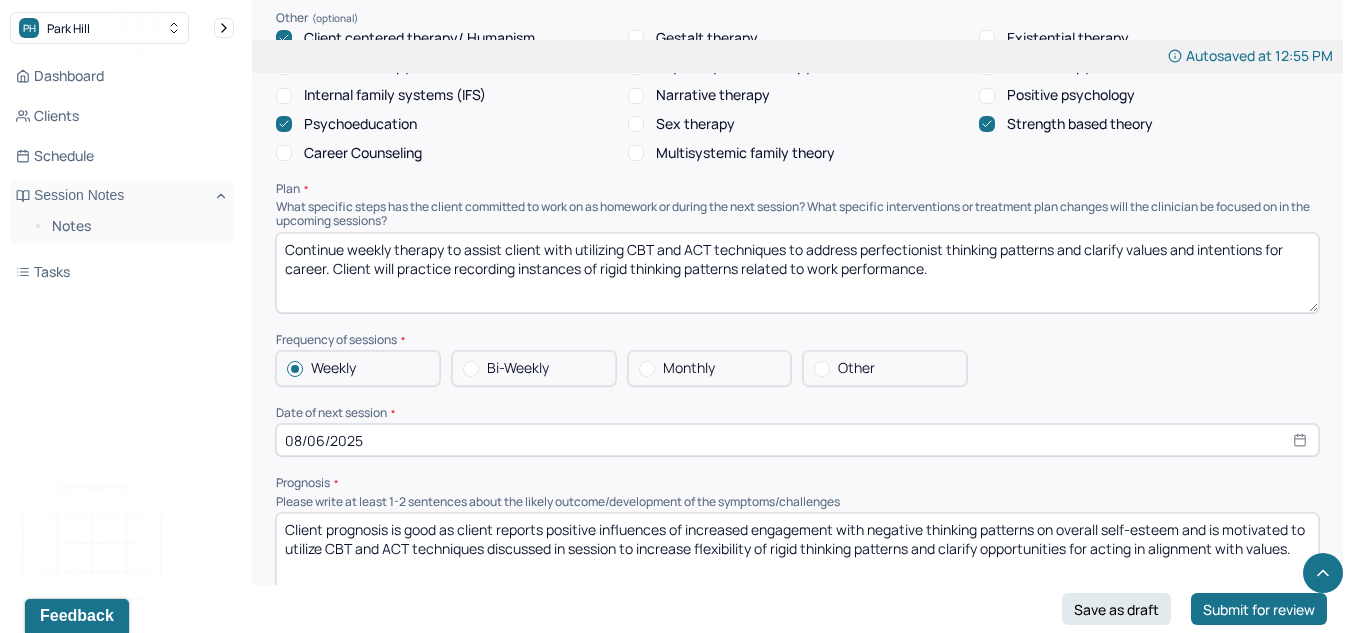 scroll, scrollTop: 1976, scrollLeft: 0, axis: vertical 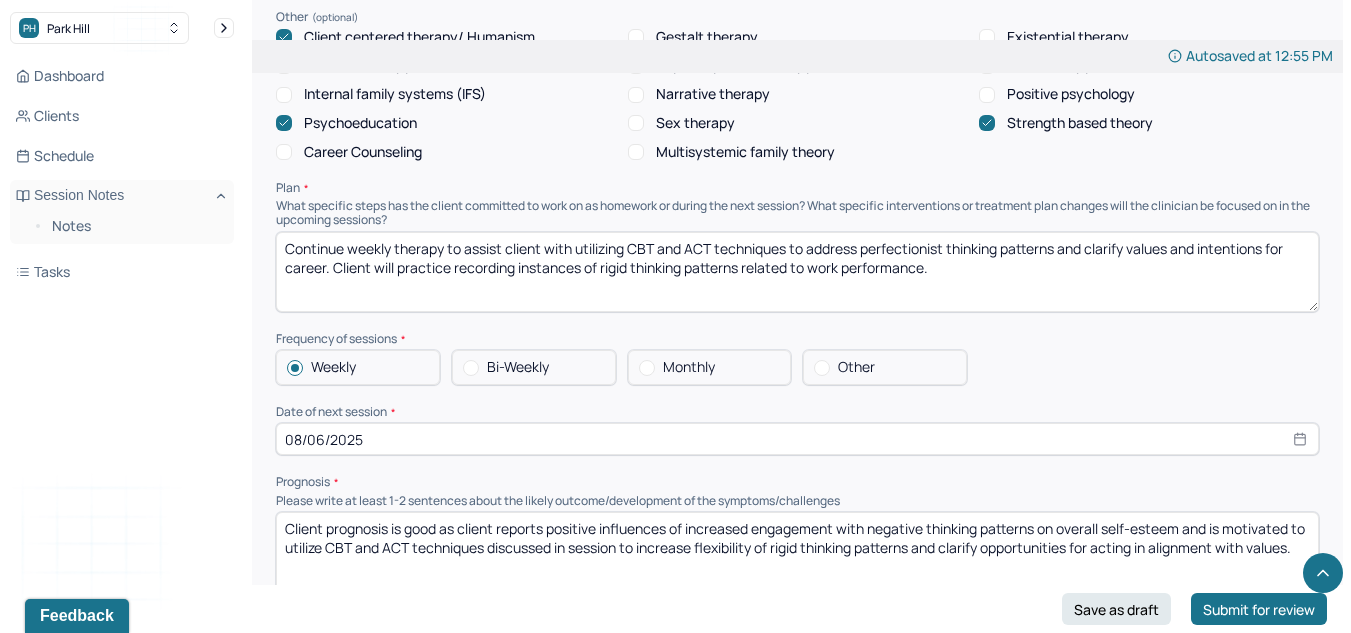 click on "Continue weekly therapy to assist client with utilizing CBT and ACT techniques to address perfectionist thinking patterns and clarify values and intentions for career. Client will practice recording instances of rigid thinking patterns related to work performance." at bounding box center (797, 272) 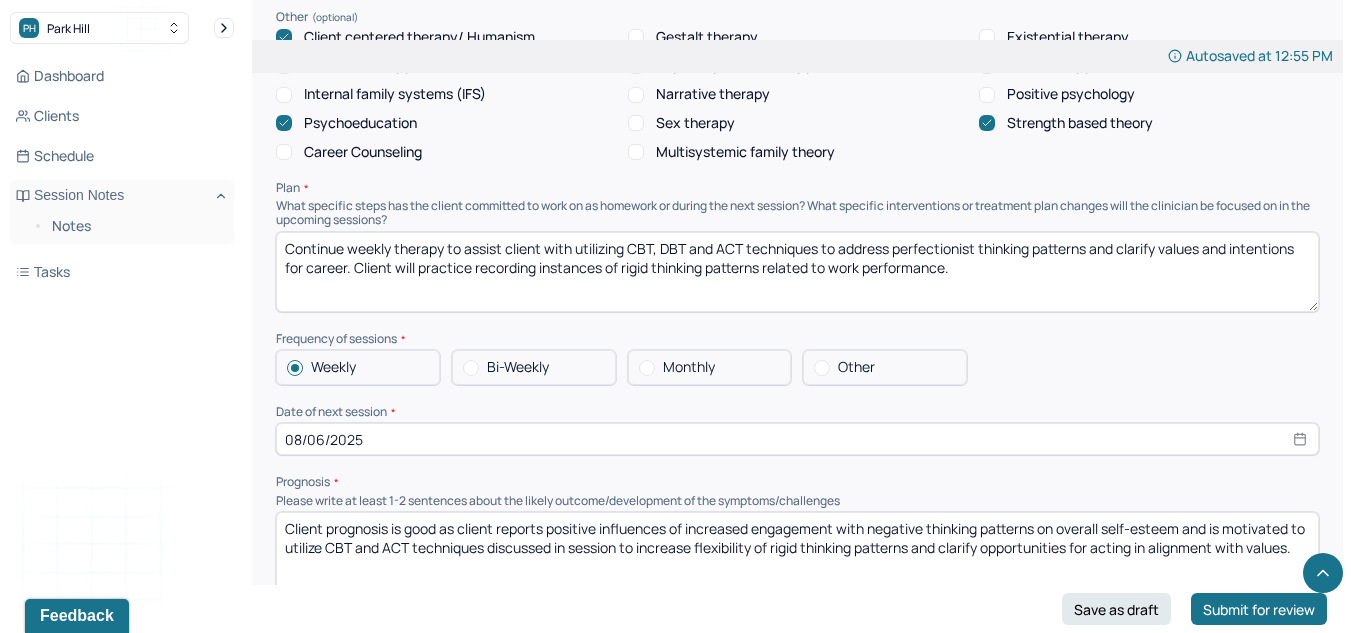 click on "Continue weekly therapy to assist client with utilizing CBT, DBT and ACT techniques to address perfectionist thinking patterns and clarify values and intentions for career. Client will practice recording instances of rigid thinking patterns related to work performance." at bounding box center (797, 272) 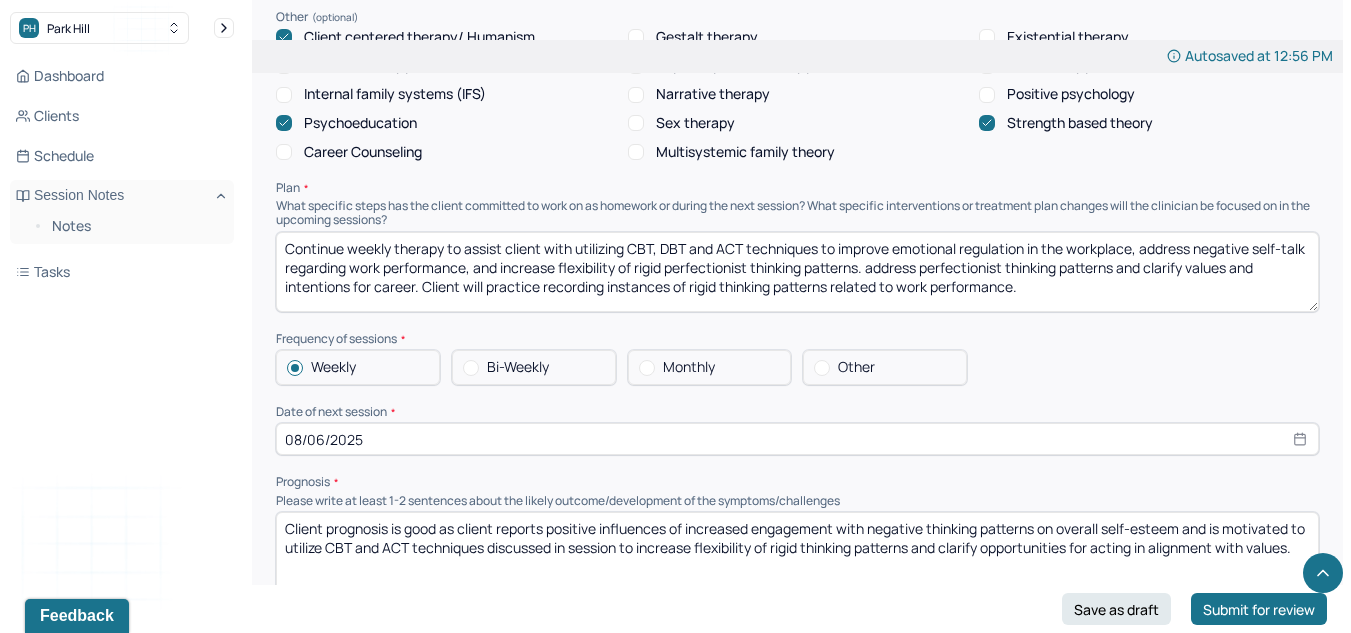 drag, startPoint x: 868, startPoint y: 272, endPoint x: 1115, endPoint y: 313, distance: 250.37971 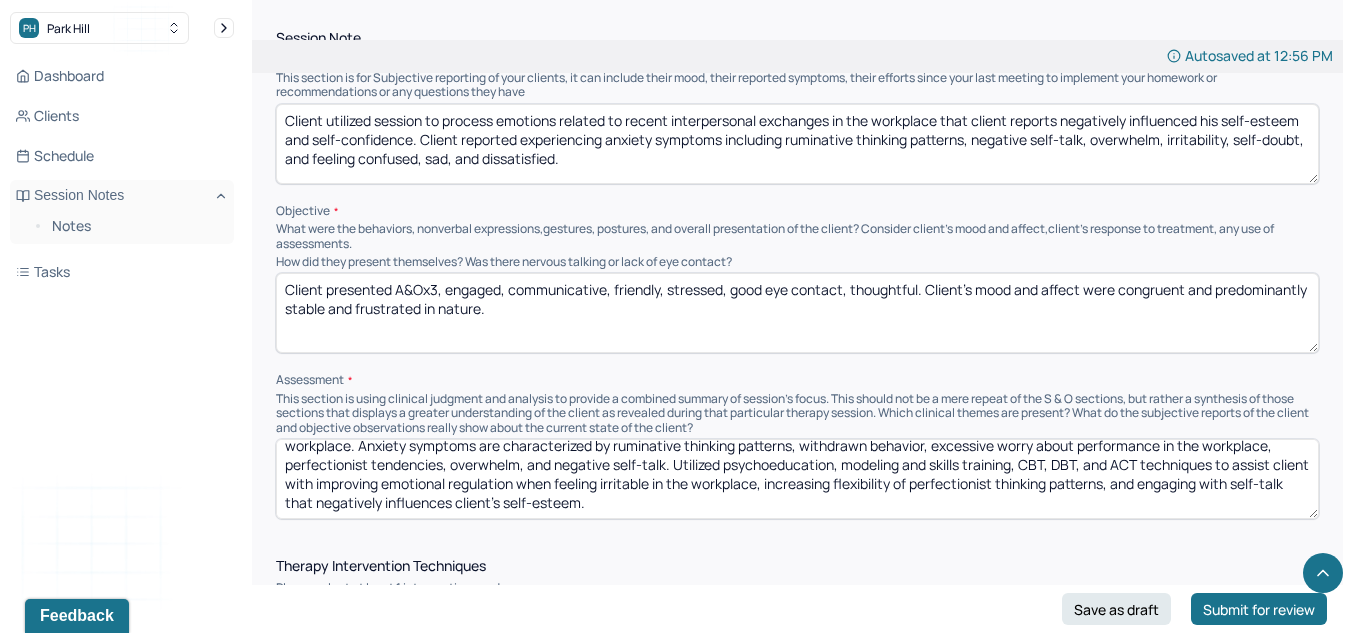 scroll, scrollTop: 1220, scrollLeft: 0, axis: vertical 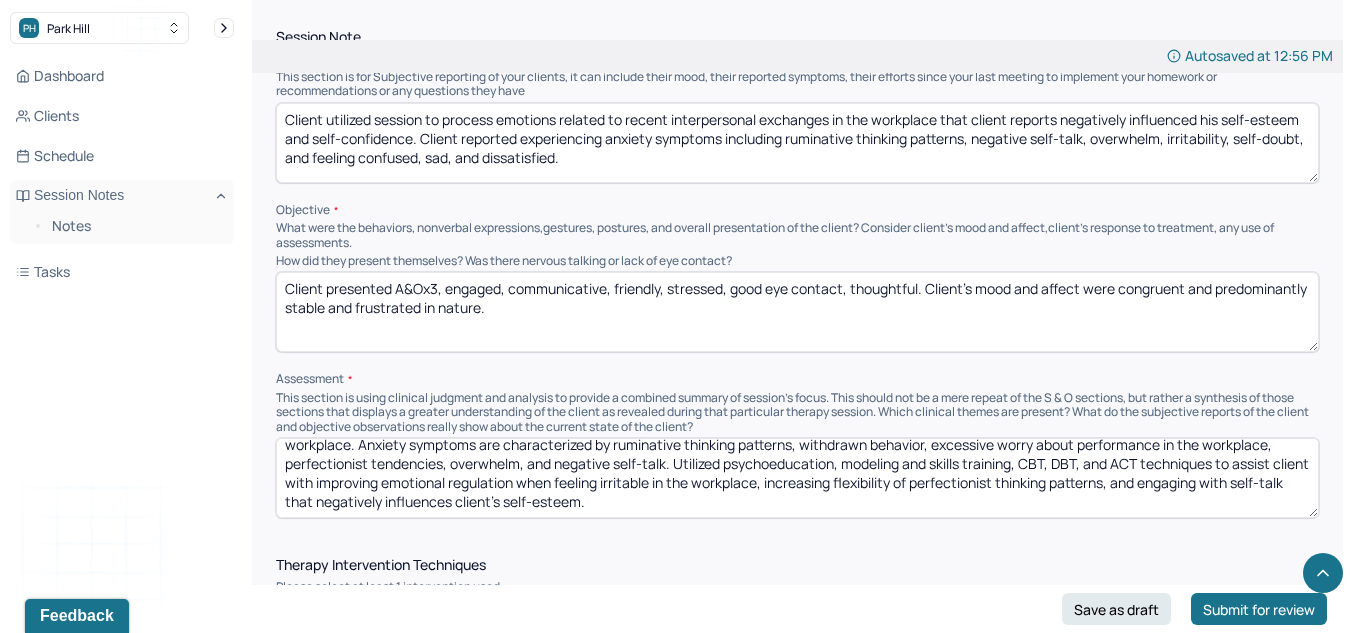 type on "Continue weekly therapy to assist client with utilizing CBT, DBT and ACT techniques to improve emotional regulation in the workplace, address negative self-talk regarding work performance, and increase flexibility of rigid perfectionist thinking patterns." 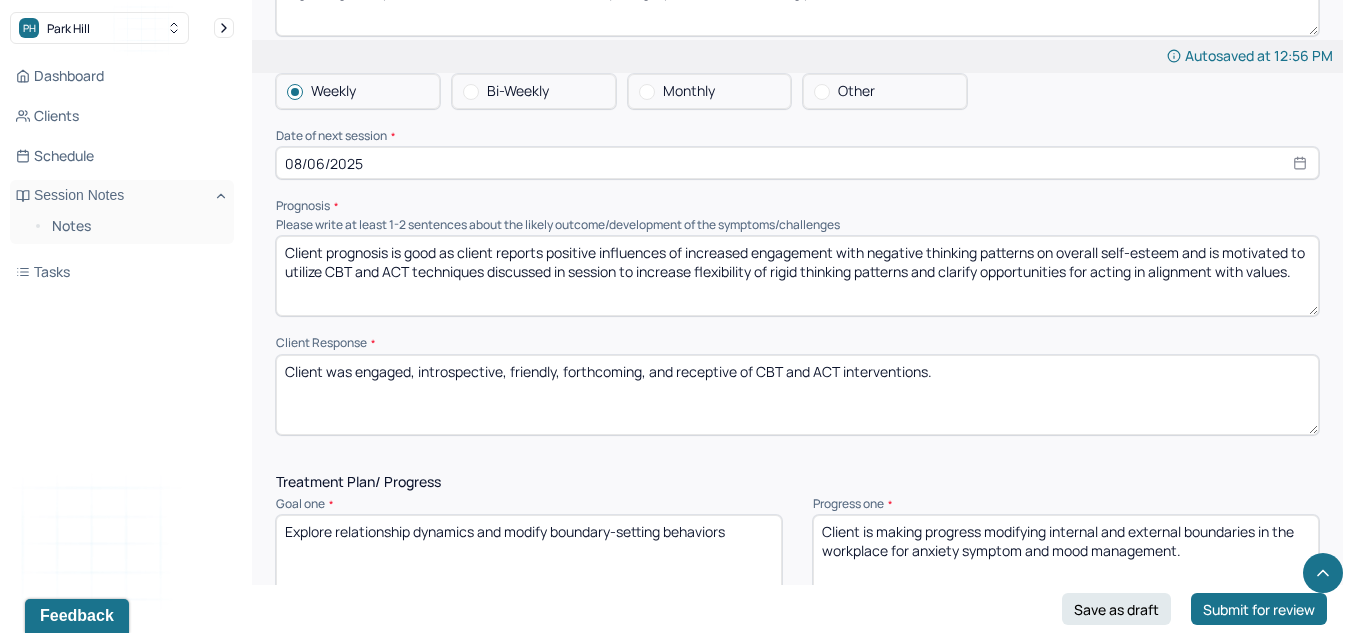 scroll, scrollTop: 2250, scrollLeft: 0, axis: vertical 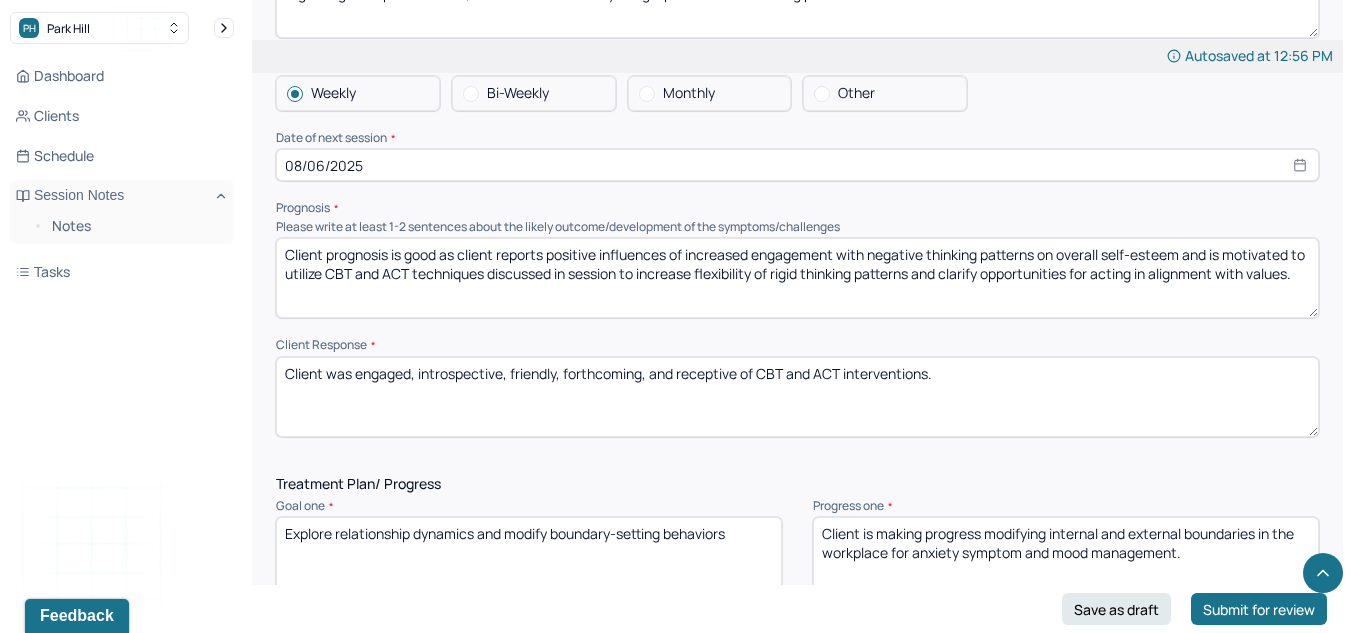 type on "Client reports that recent interpersonal exchanges in the workplace have negatively influenced client's mood, anxiety symptoms, and self-confidence in the workplace. Anxiety symptoms are characterized by ruminative thinking patterns, withdrawn behavior, excessive worry about performance in the workplace, perfectionist tendencies, black or white thinking, overwhelm, and negative self-talk. Utilized psychoeducation, modeling and skills training, CBT, DBT, and ACT techniques to assist client with improving emotional regulation when feeling irritable in the workplace, increasing flexibility of perfectionist thinking patterns, and engaging with self-talk that negatively influences client's self-esteem." 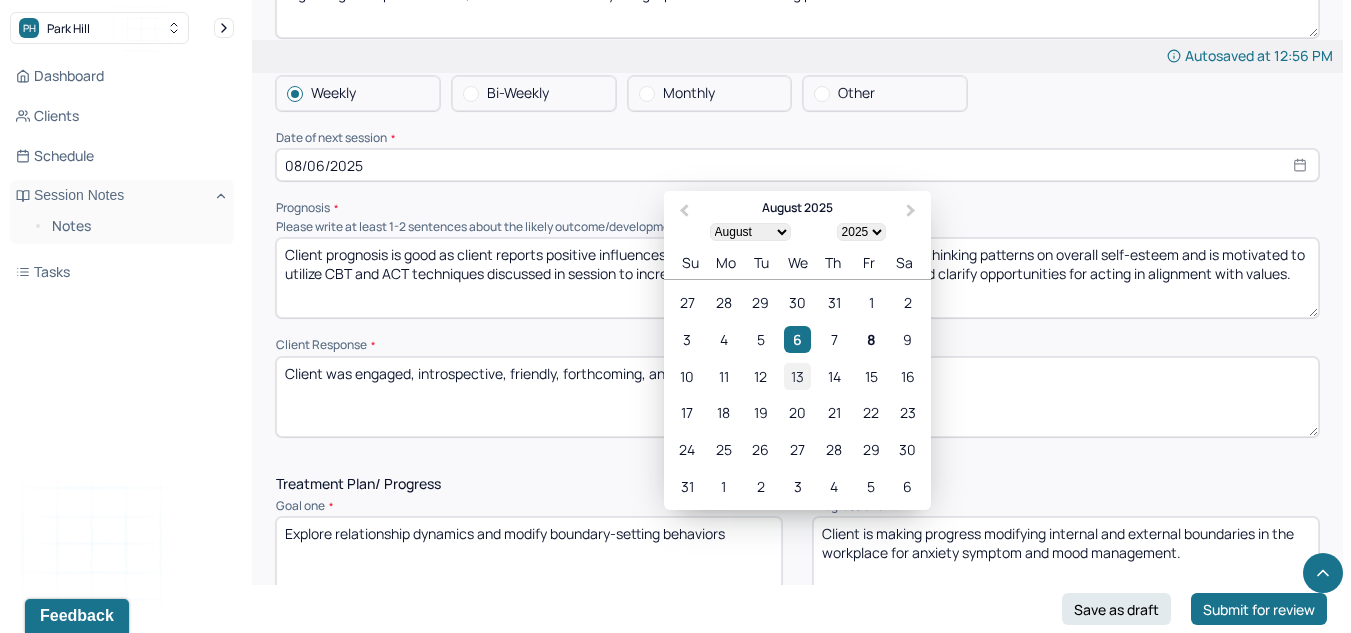 click on "13" at bounding box center (797, 376) 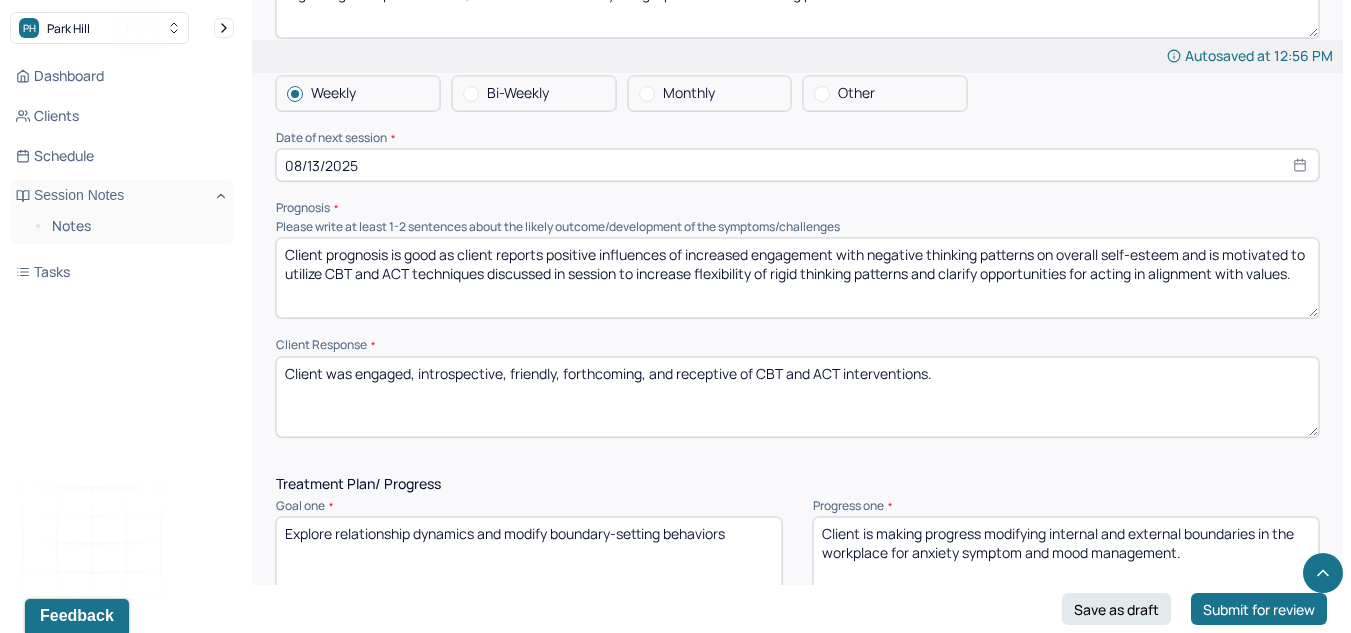 click on "Therapy Intervention Techniques Please select at least 1 intervention used Cognitive-Behavioral therapies Cognitive-Behavioral therapy (CBT) Dialectical Behavioral therapy (DBT) Modeling and skills training Trauma-focused CBT EDMR Rational Emotive Behaviour therapy Acceptance Commitment Therapy Solution Based Brief Therapy Mindfulness Based Cognitive Therapy Relationship based Interventions Attachment-oriented interventions Parent-child interaction therapy Parent interventions Other Client centered therapy/ Humanism Gestalt therapy Existential therapy Feminist therapy Psychodynamic therapy Grief therapy Internal family systems (IFS) Narrative therapy Positive psychology Psychoeducation Sex therapy Strength based theory Career Counseling Multisystemic family theory Plan What specific steps has the client committed to work on as homework or during the next session? What specific interventions or treatment plan changes will the clinician be focused on in the upcoming sessions? Frequency of sessions Weekly Other" at bounding box center [797, -18] 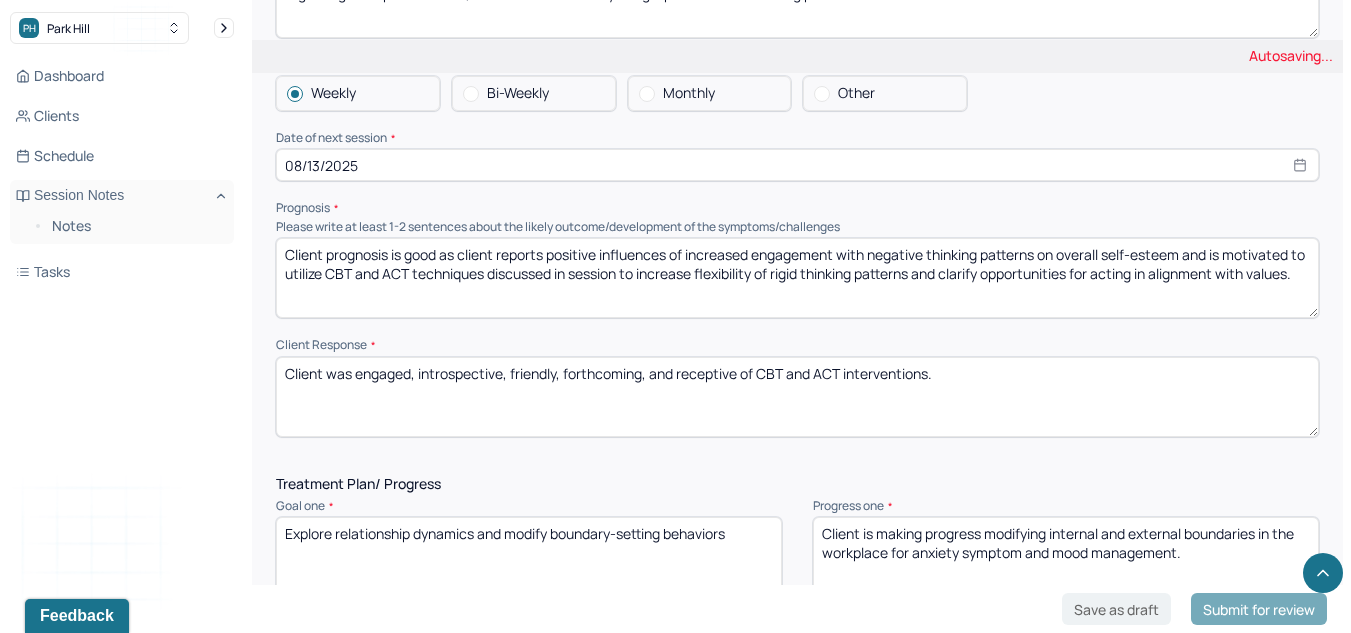 click on "08/13/2025" at bounding box center (797, 165) 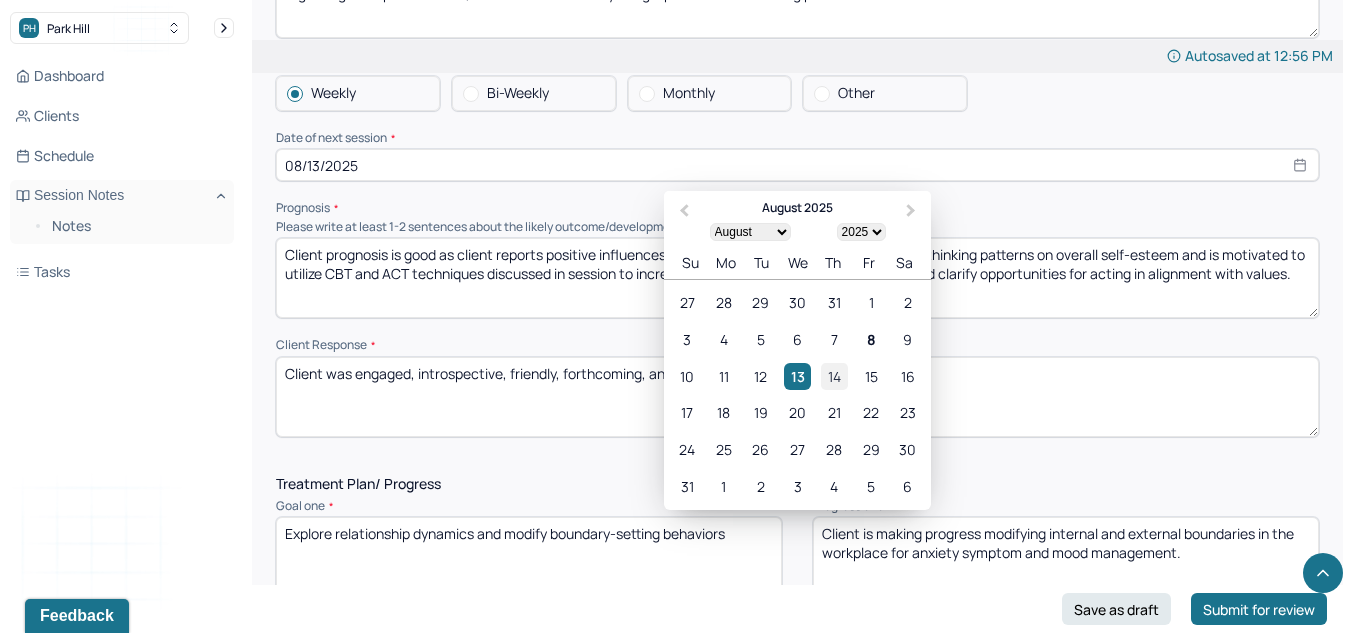 click on "14" at bounding box center (834, 376) 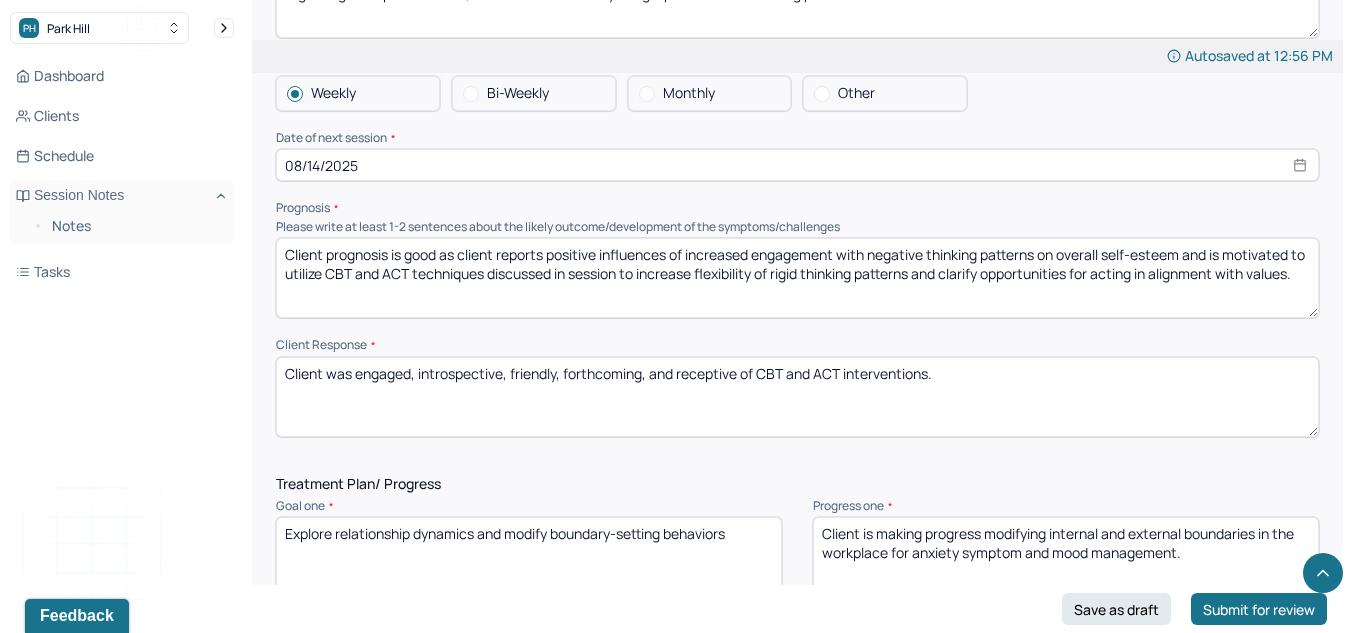 click on "Client prognosis is good as client reports positive influences of increased engagement with negative thinking patterns on overall self-esteem and is motivated to utilize CBT and ACT techniques discussed in session to increase flexibility of rigid thinking patterns and clarify opportunities for acting in alignment with values." at bounding box center [797, 278] 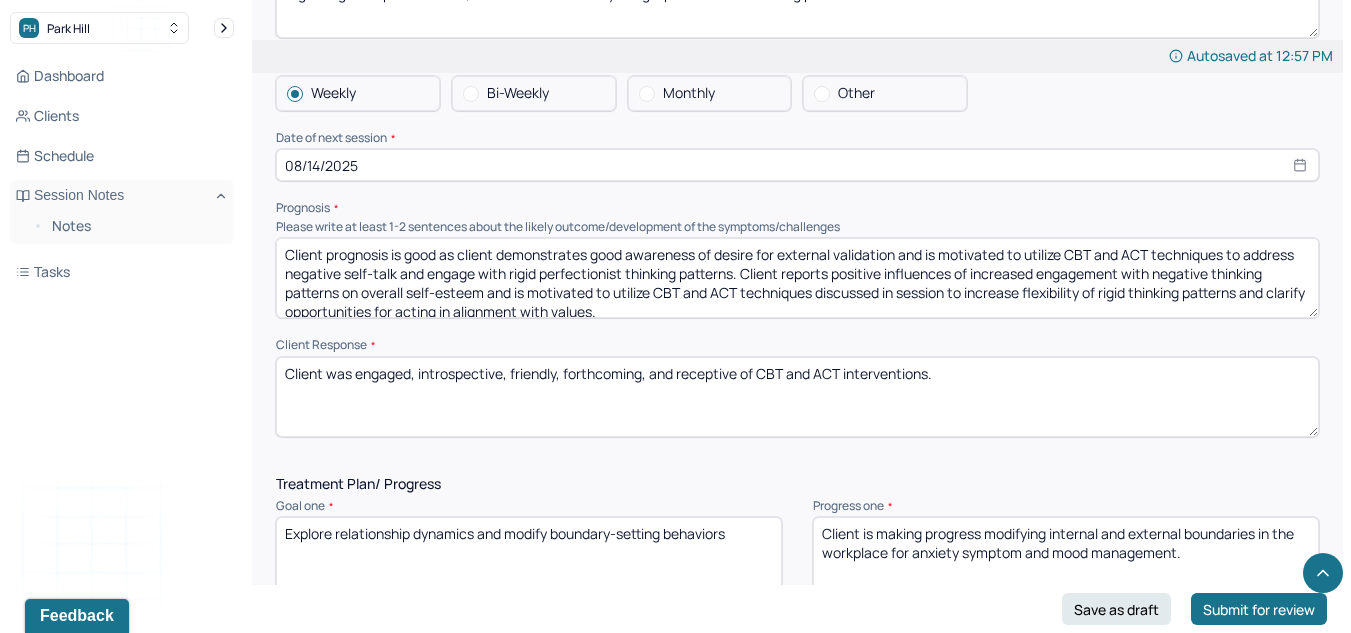 drag, startPoint x: 800, startPoint y: 275, endPoint x: 800, endPoint y: 389, distance: 114 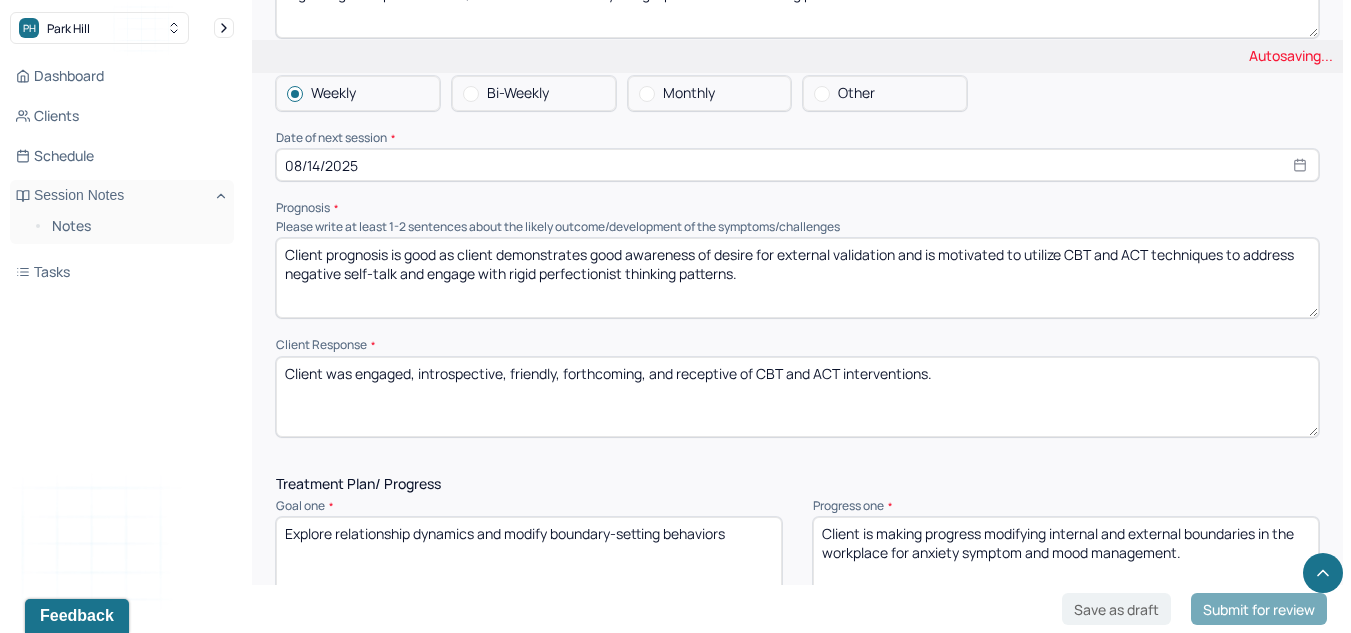 type on "Client prognosis is good as client demonstrates good awareness of desire for external validation and is motivated to utilize CBT and ACT techniques to address negative self-talk and engage with rigid perfectionist thinking patterns." 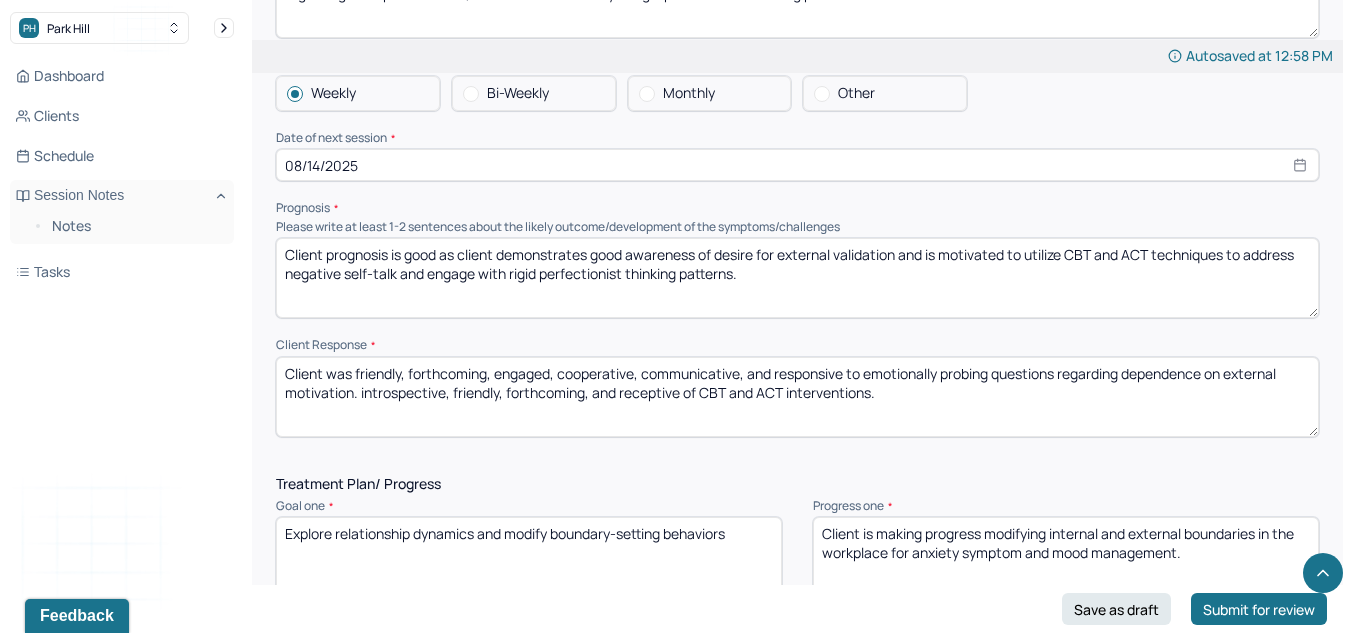 drag, startPoint x: 959, startPoint y: 411, endPoint x: 363, endPoint y: 397, distance: 596.1644 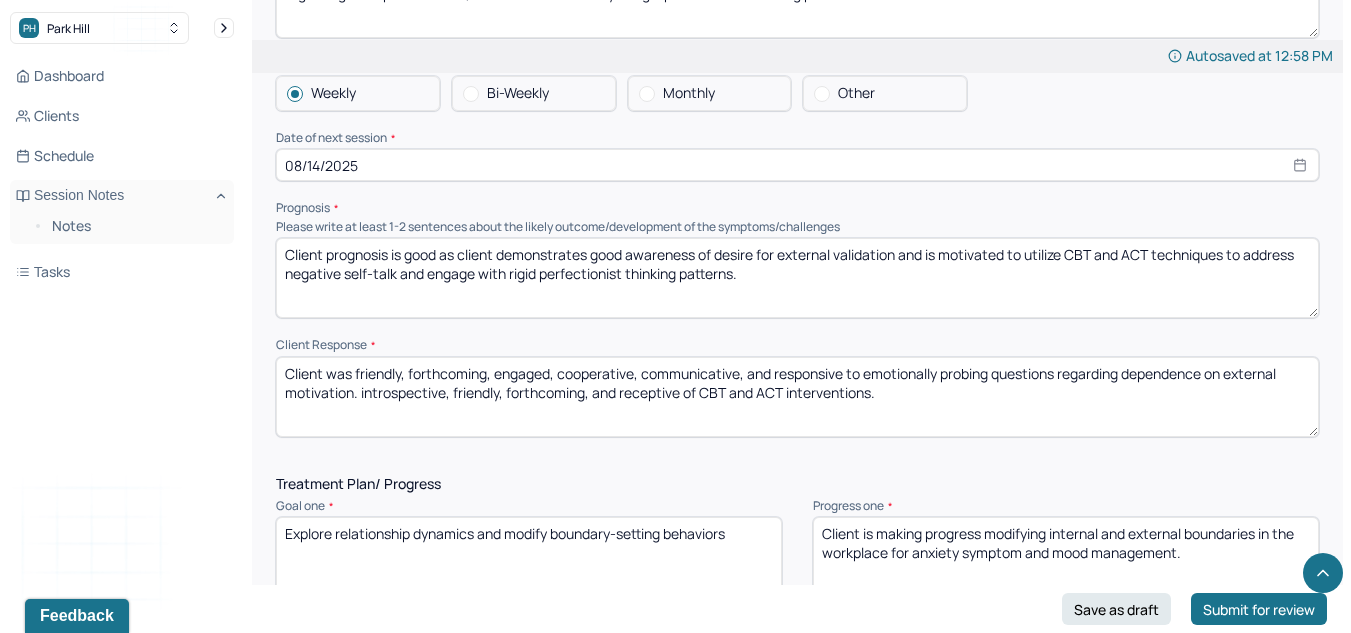 click on "Client was friendly, forthcoming, engaged, cooperative, communicative, and responsive to emotionally probing questions regarding dependence on external motivation. introspective, friendly, forthcoming, and receptive of CBT and ACT interventions." at bounding box center (797, 397) 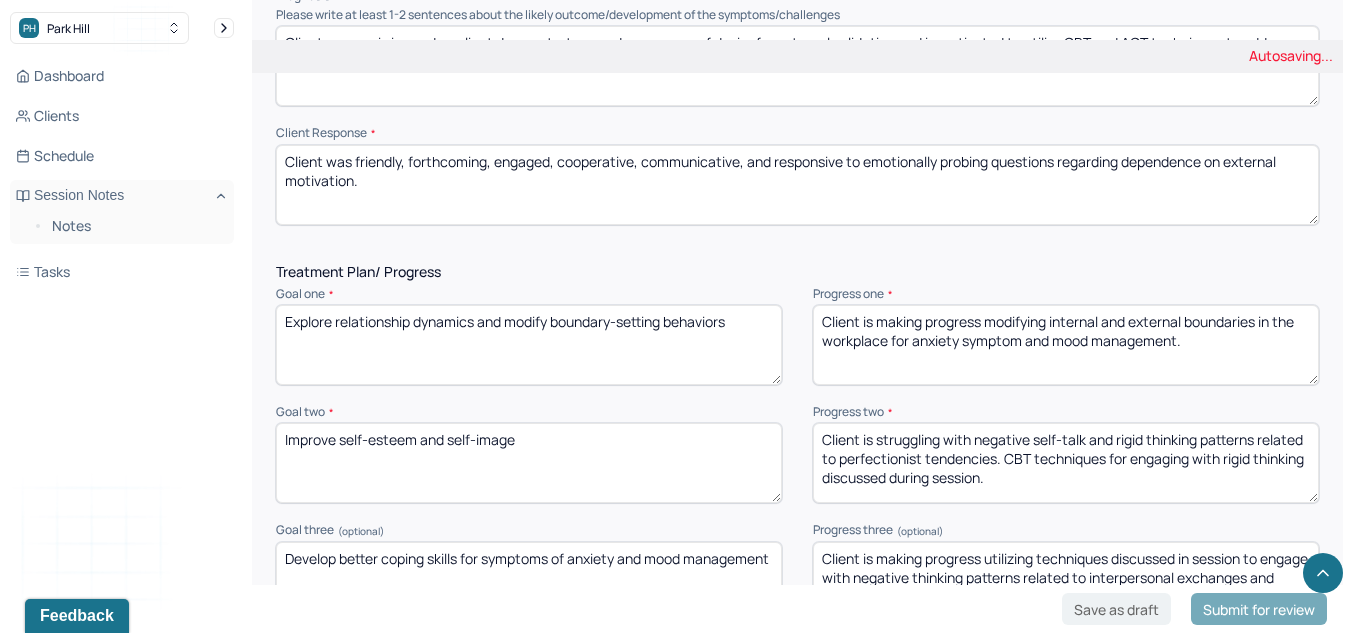 scroll, scrollTop: 2461, scrollLeft: 0, axis: vertical 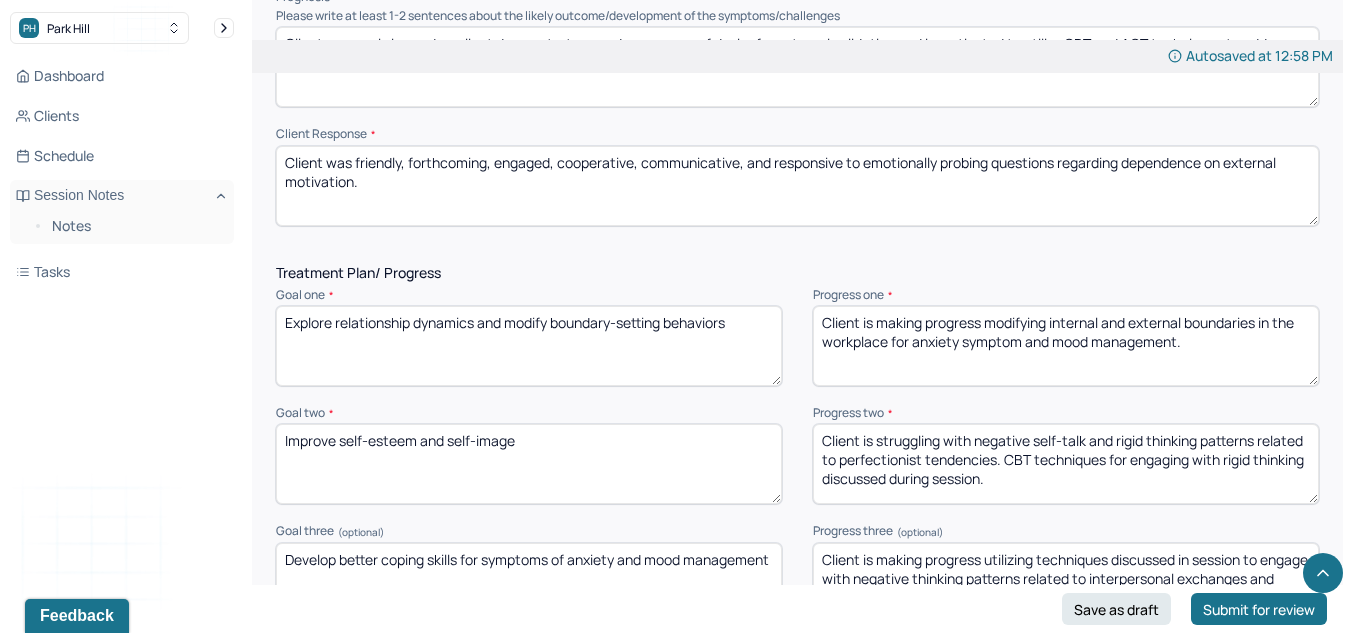 type on "Client was friendly, forthcoming, engaged, cooperative, communicative, and responsive to emotionally probing questions regarding dependence on external motivation." 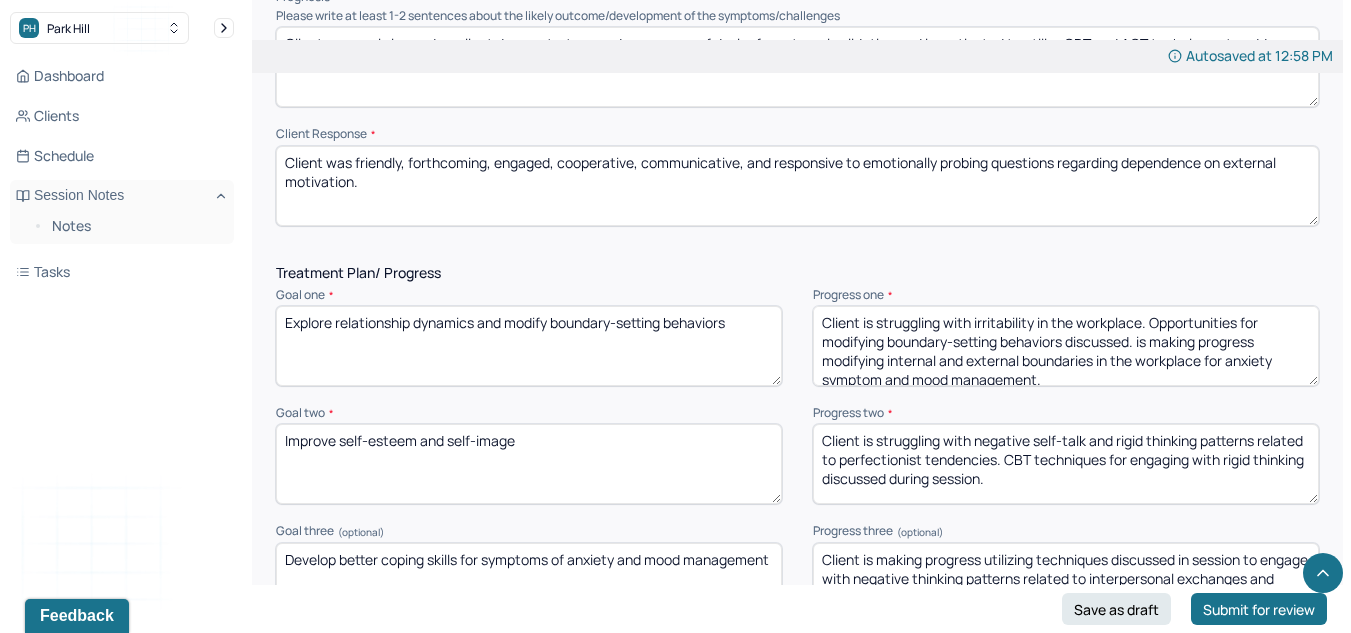 drag, startPoint x: 1149, startPoint y: 343, endPoint x: 1151, endPoint y: 364, distance: 21.095022 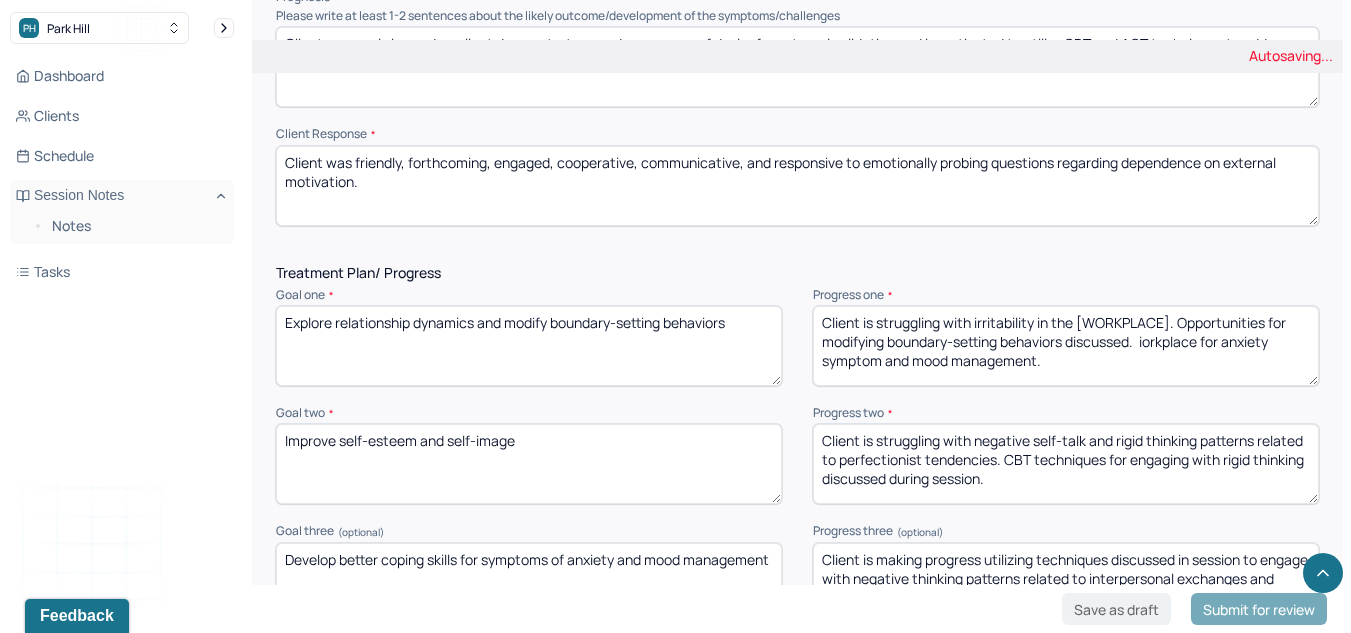 drag, startPoint x: 1151, startPoint y: 364, endPoint x: 1144, endPoint y: 345, distance: 20.248457 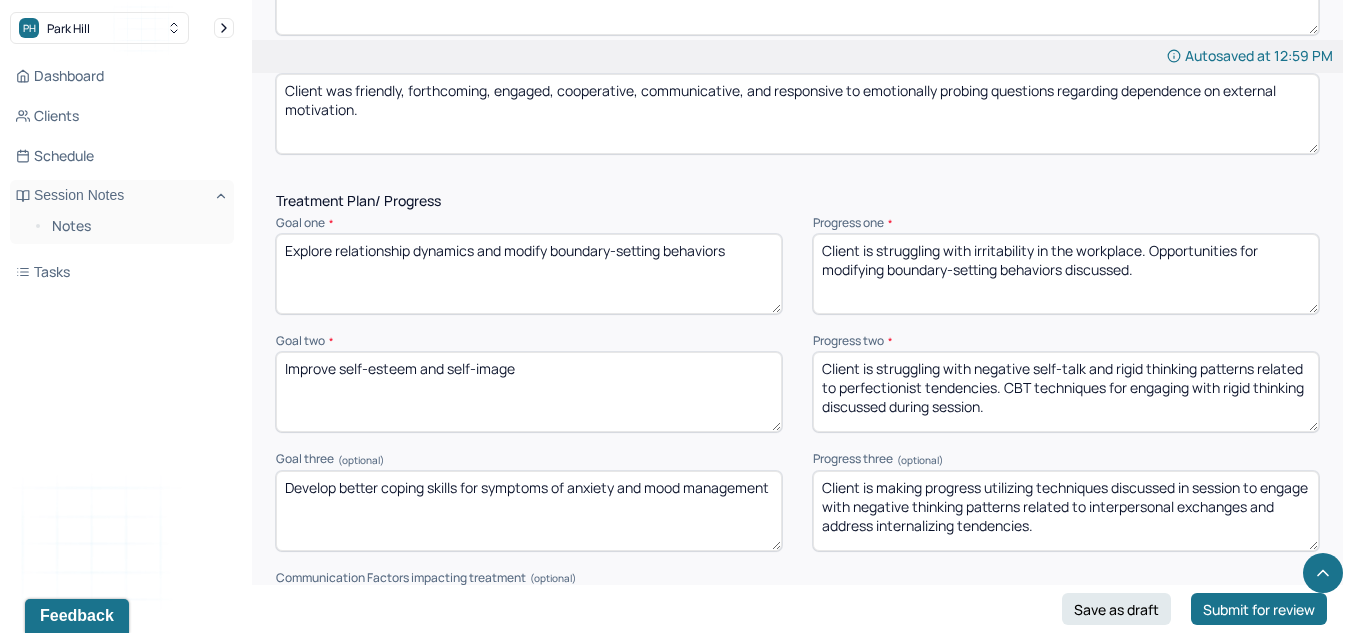 scroll, scrollTop: 2534, scrollLeft: 0, axis: vertical 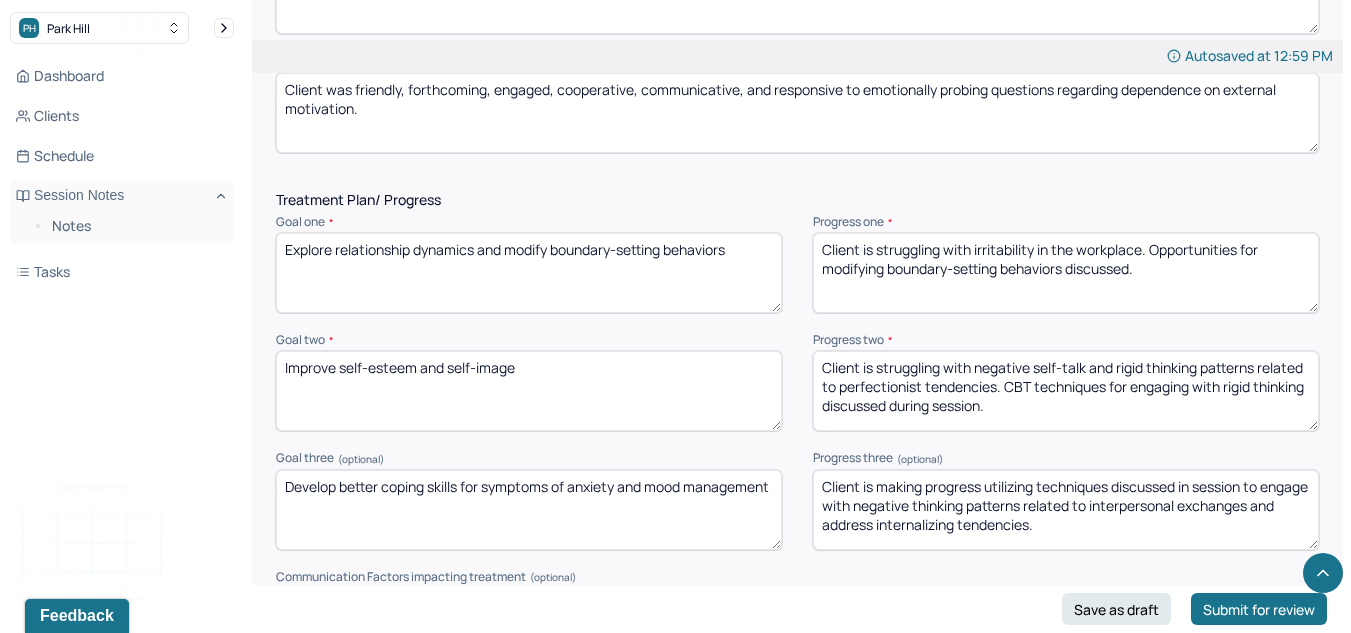 type on "Client is struggling with irritability in the workplace. Opportunities for modifying boundary-setting behaviors discussed." 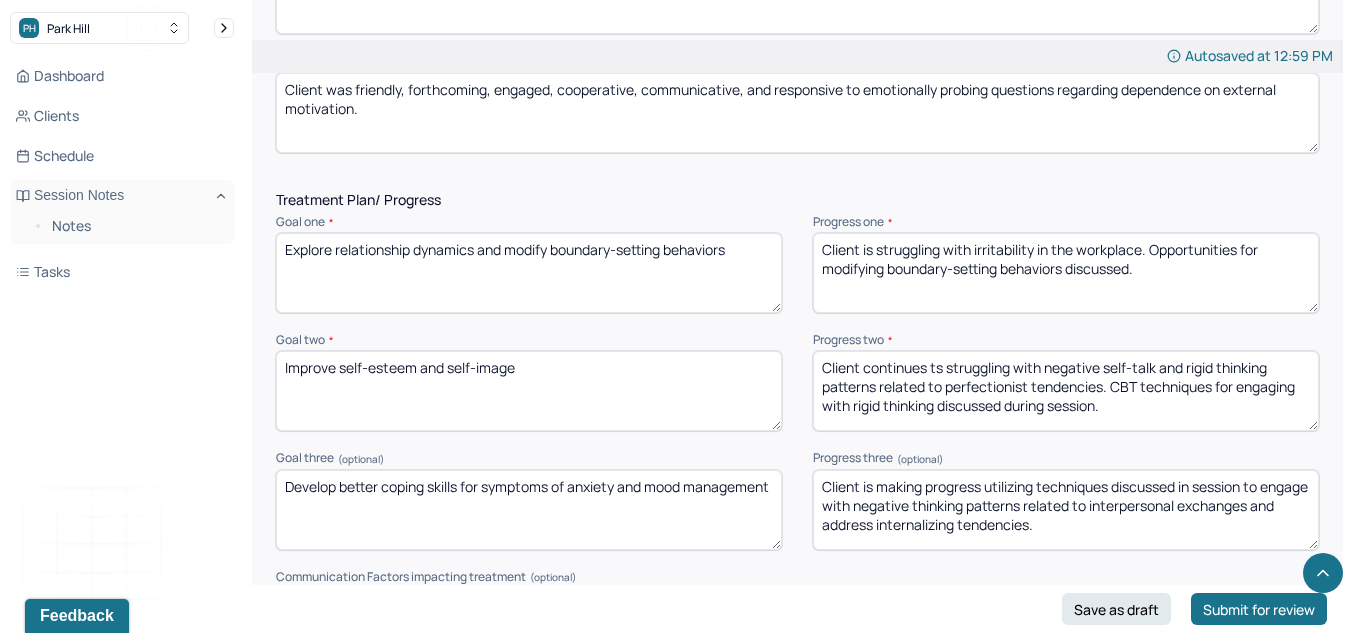 click on "Client continues ts struggling with negative self-talk and rigid thinking patterns related to perfectionist tendencies. CBT techniques for engaging with rigid thinking discussed during session." at bounding box center (1066, 391) 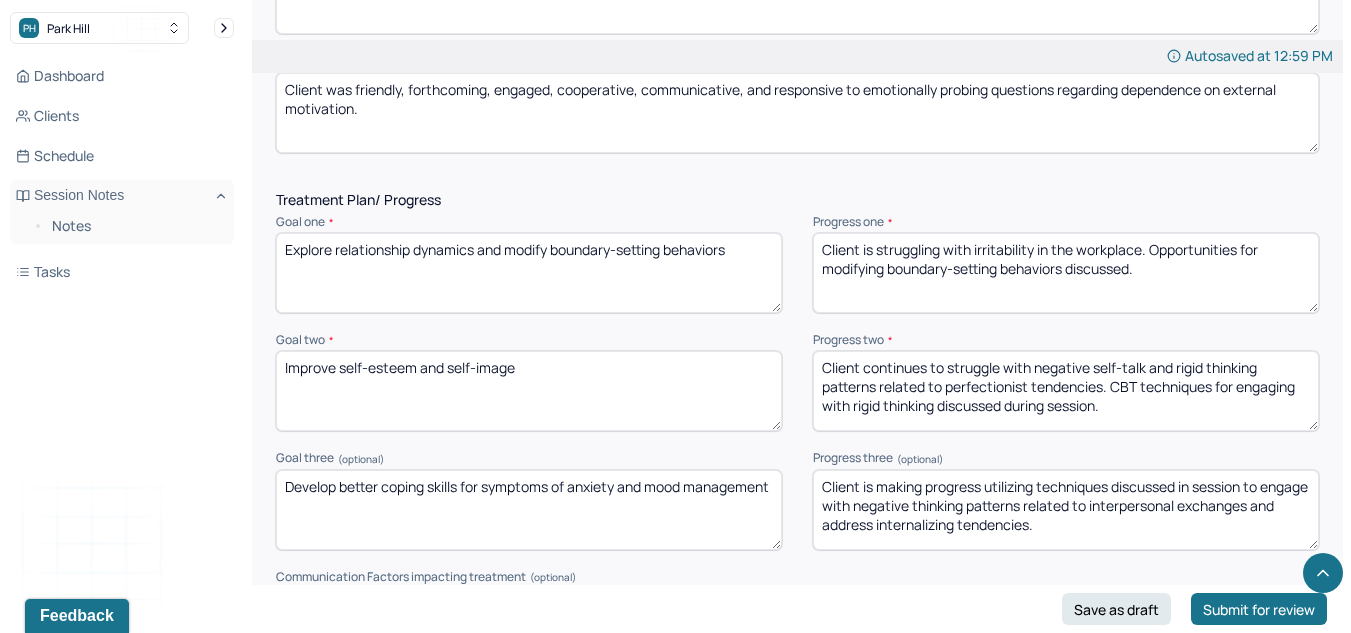 drag, startPoint x: 1124, startPoint y: 398, endPoint x: 1115, endPoint y: 387, distance: 14.21267 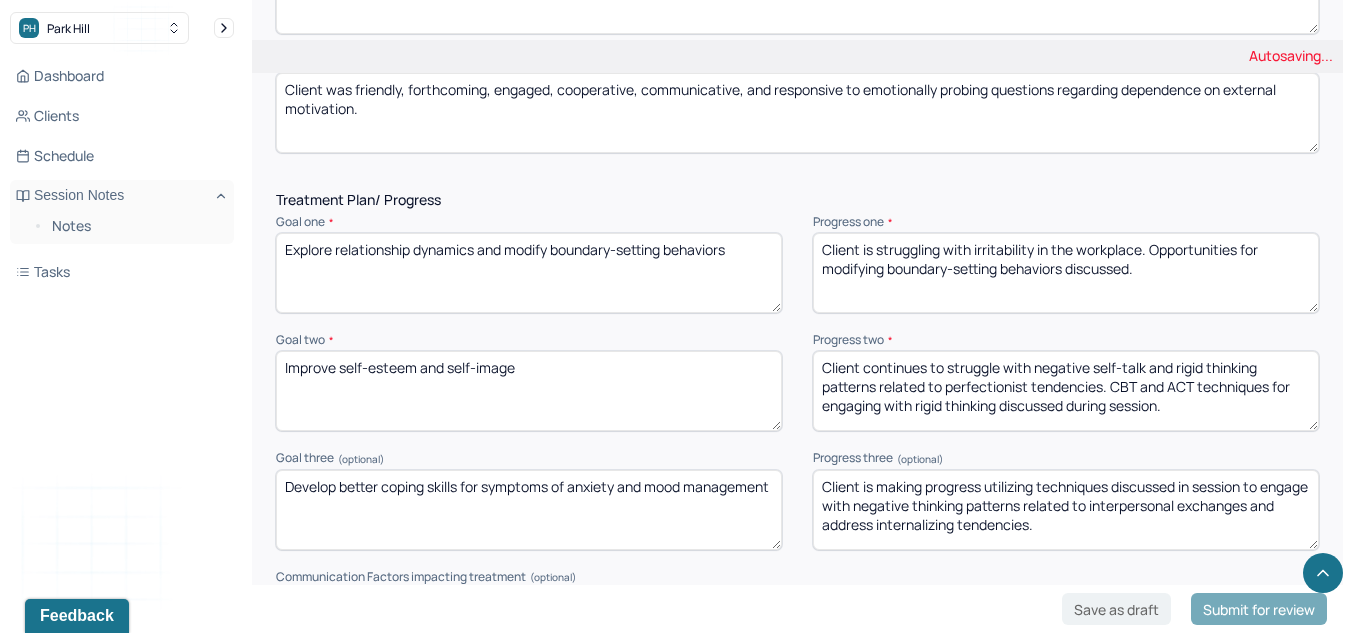 scroll, scrollTop: 2629, scrollLeft: 0, axis: vertical 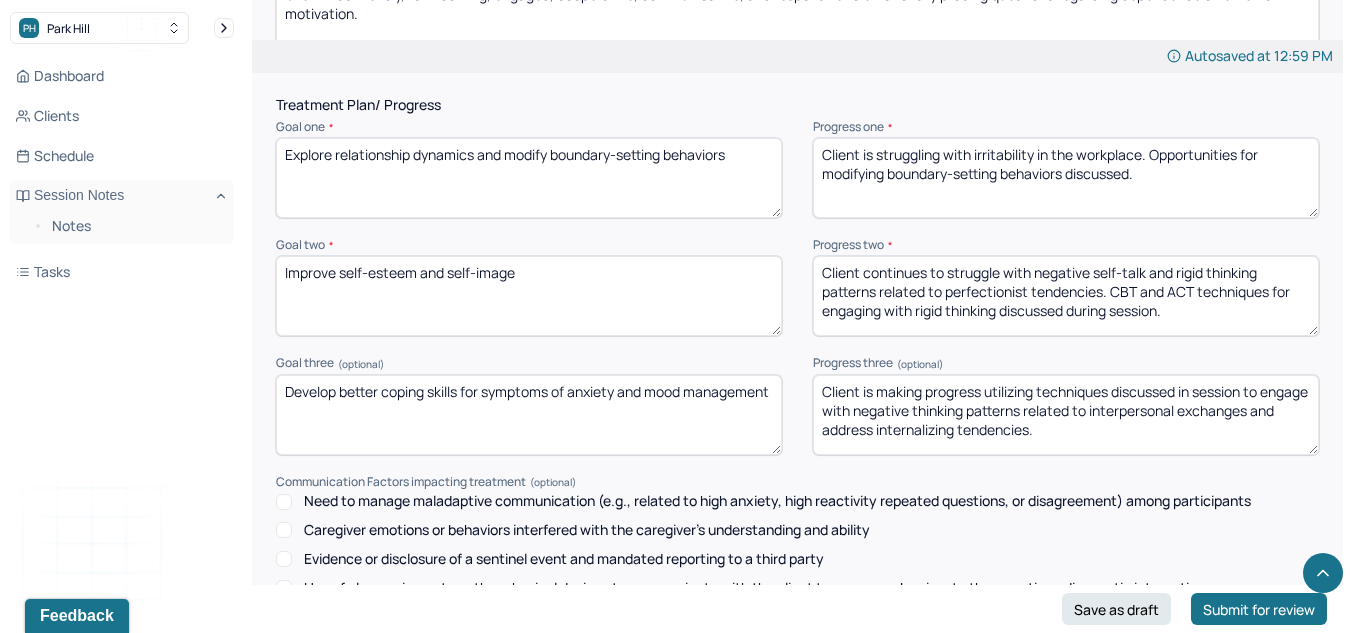 type on "Client continues to struggle with negative self-talk and rigid thinking patterns related to perfectionist tendencies. CBT and ACT techniques for engaging with rigid thinking discussed during session." 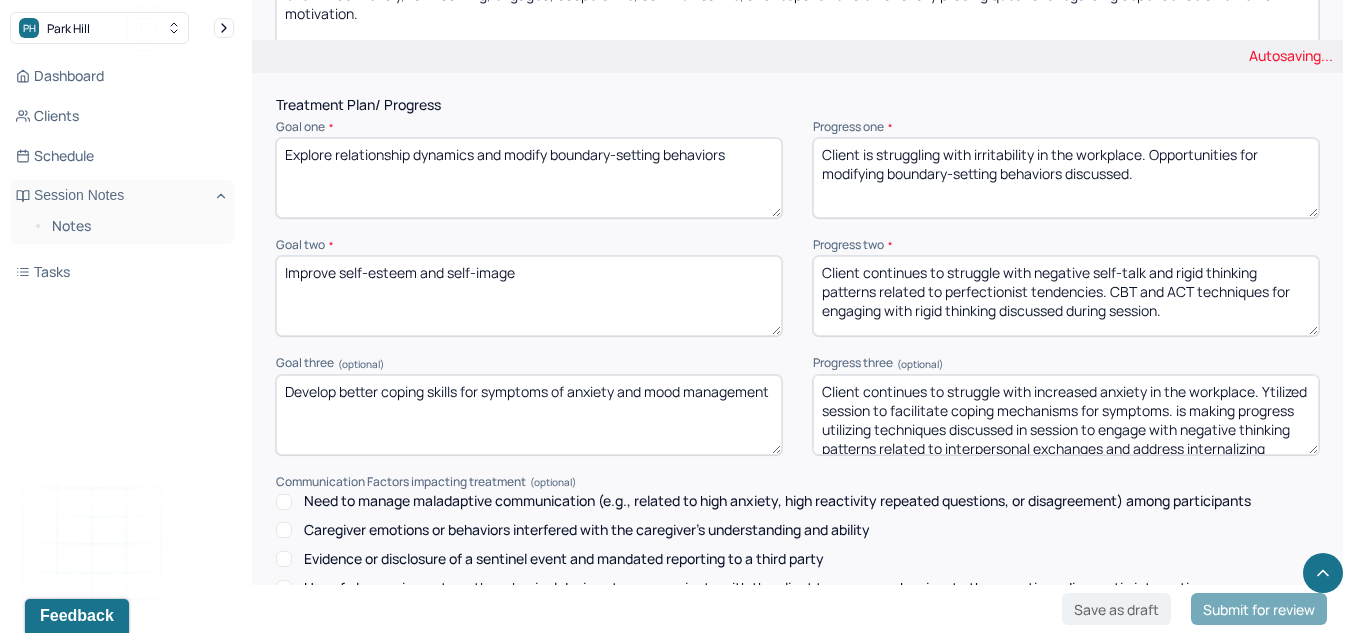 click on "Client is making progress utilizing techniques discussed in session to engage with negative thinking patterns related to interpersonal exchanges and address internalizing tendencies." at bounding box center (1066, 415) 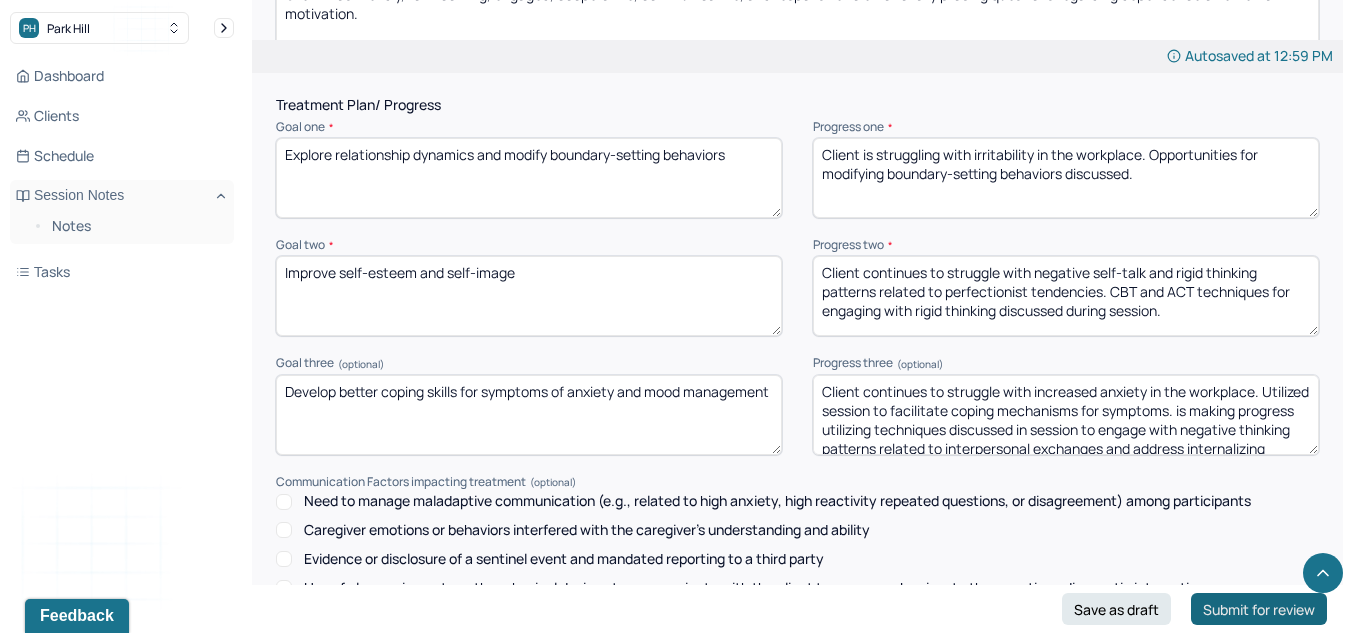scroll, scrollTop: 29, scrollLeft: 0, axis: vertical 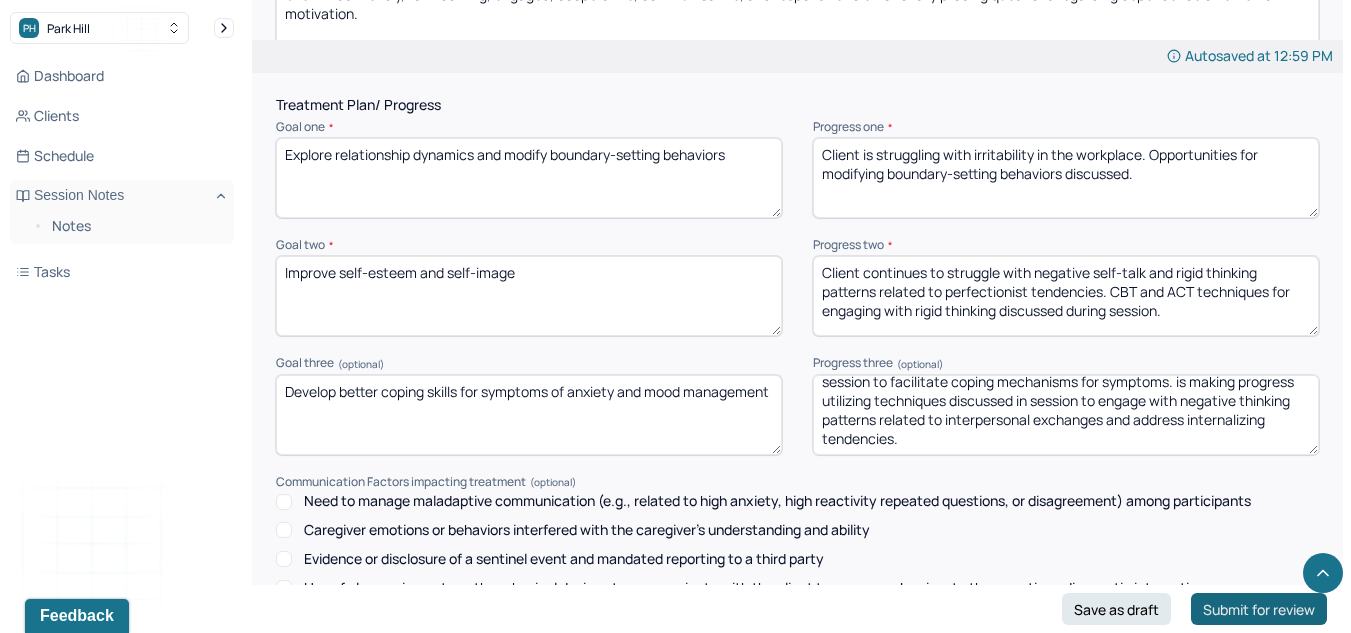 drag, startPoint x: 1227, startPoint y: 409, endPoint x: 1281, endPoint y: 594, distance: 192.72 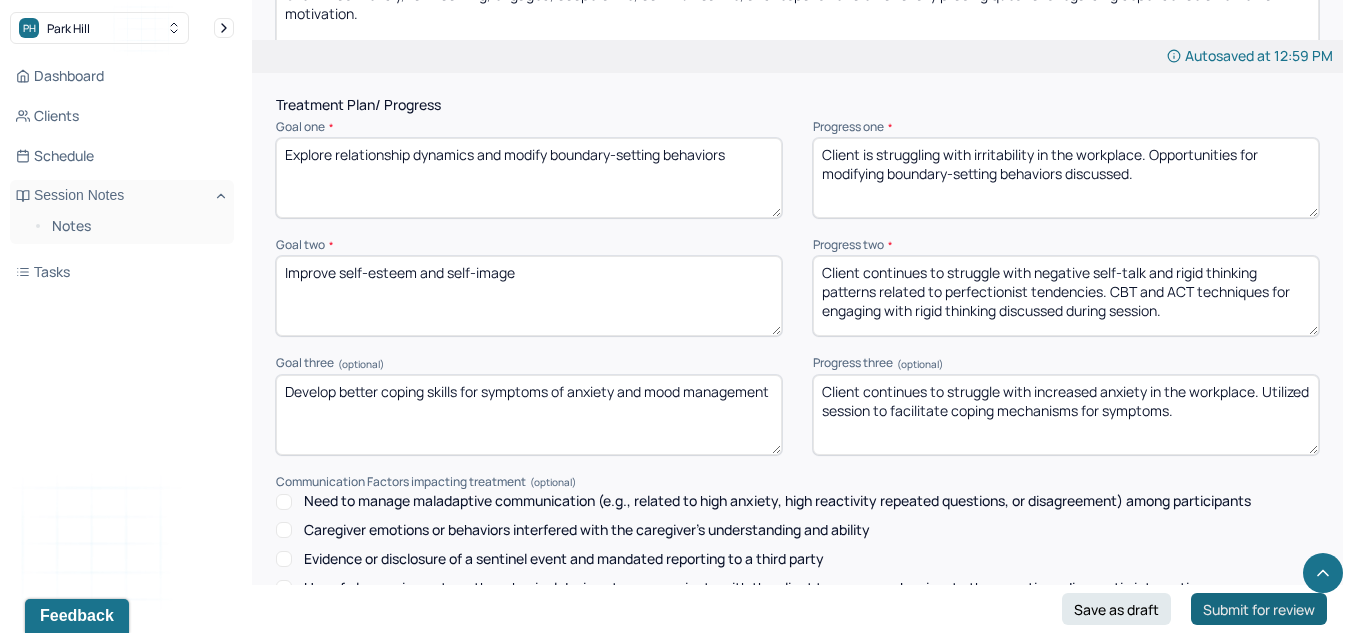 scroll, scrollTop: 0, scrollLeft: 0, axis: both 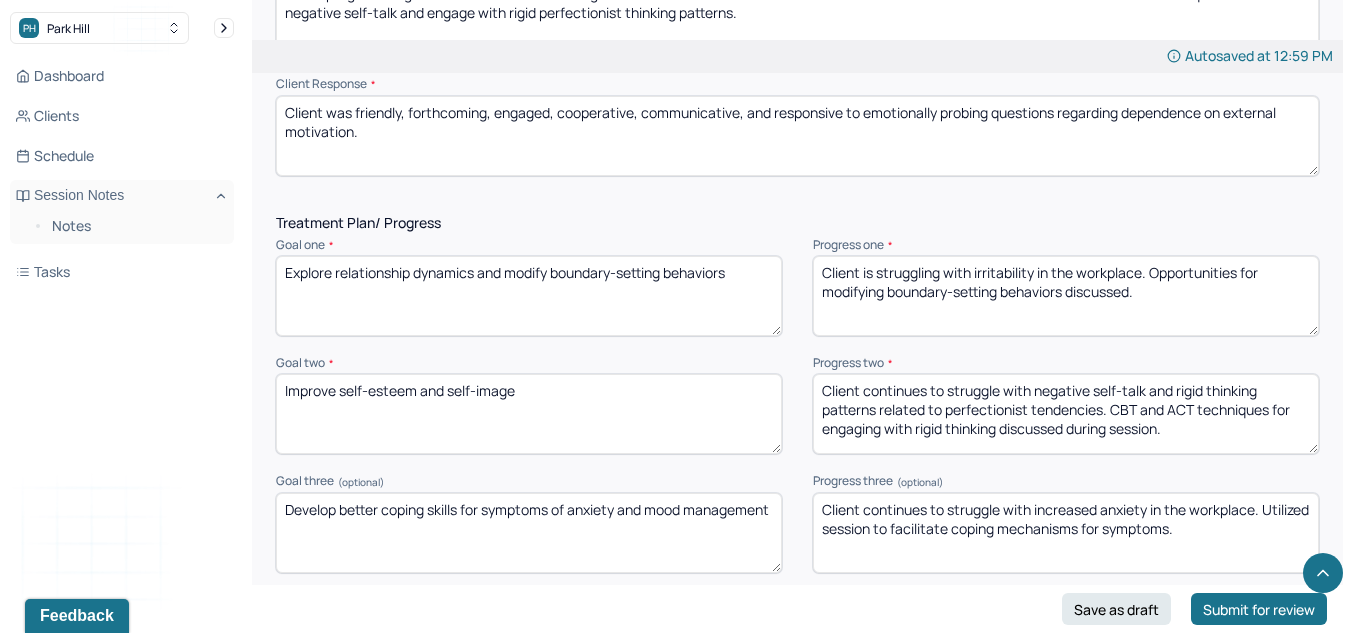 type on "Client continues to struggle with increased anxiety in the workplace. Utilized session to facilitate coping mechanisms for symptoms." 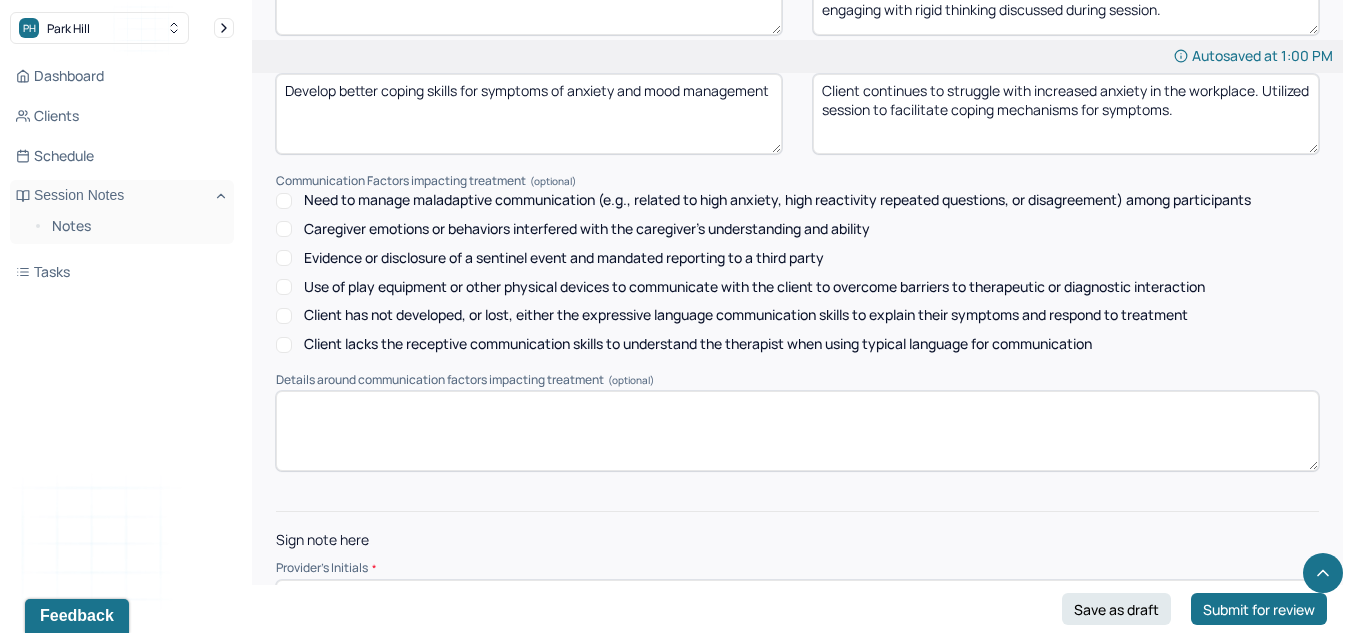 scroll, scrollTop: 2985, scrollLeft: 0, axis: vertical 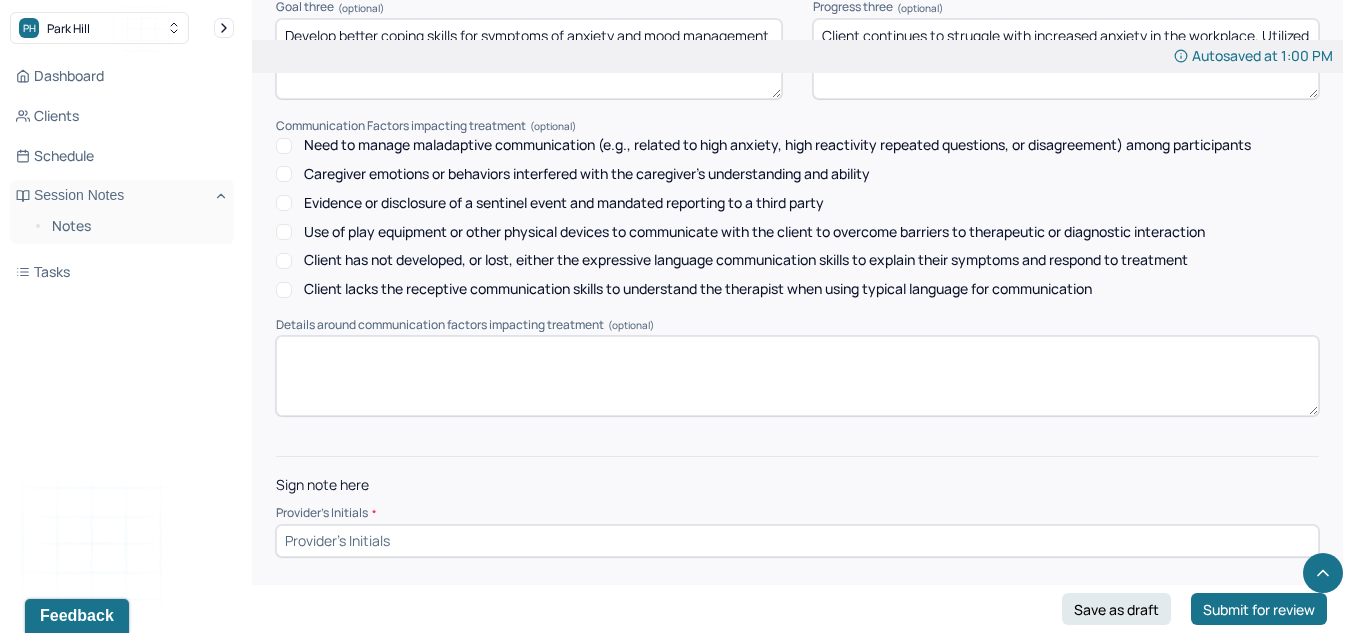type on "Client was friendly, forthcoming, engaged, cooperative, communicative, and responsive to emotionally probing questions regarding dependence on external validation." 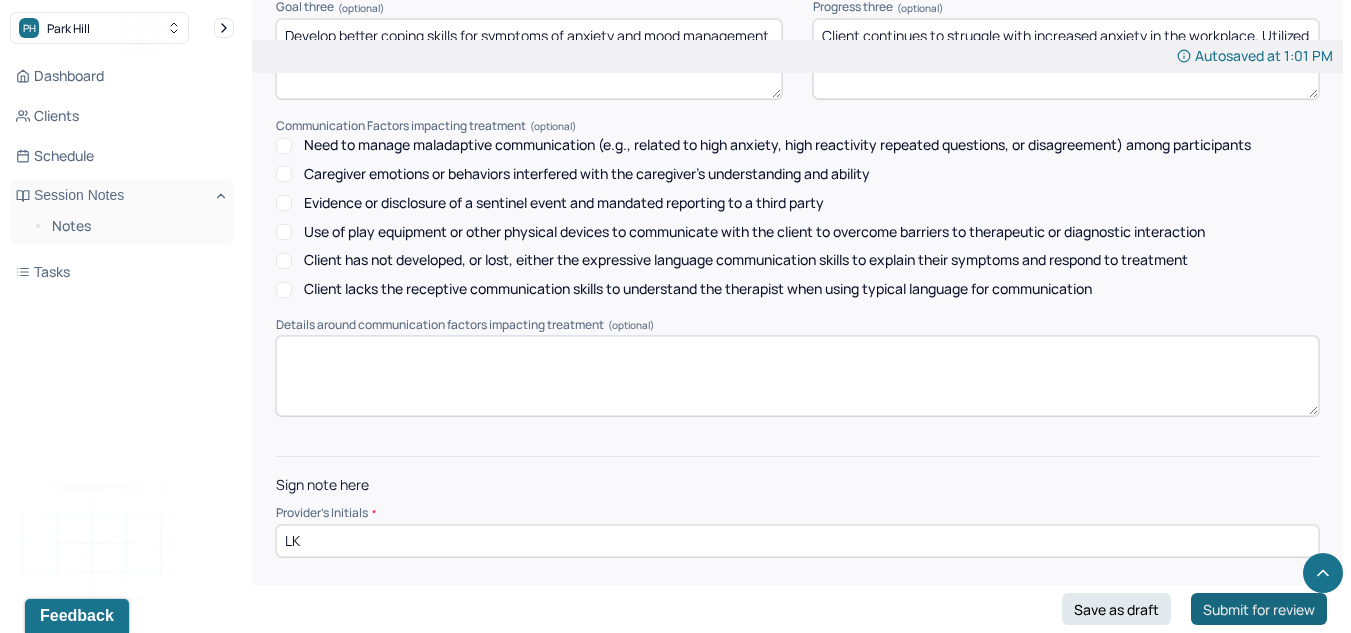 type on "LK" 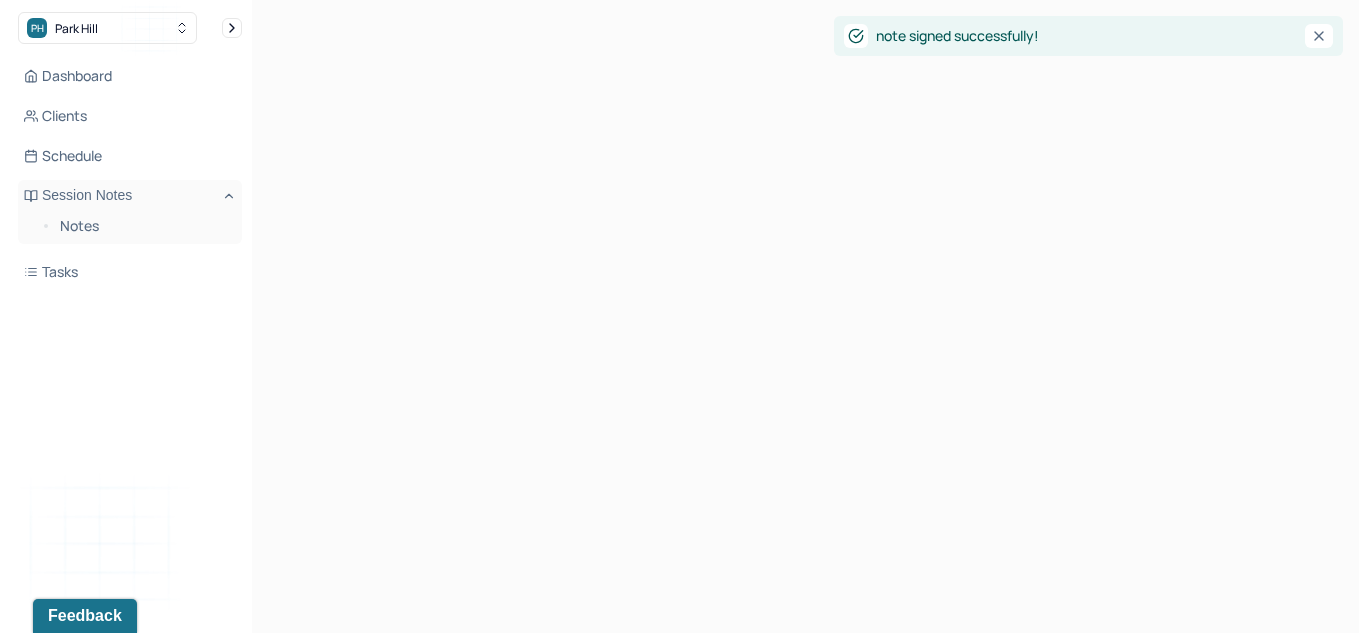 scroll, scrollTop: 0, scrollLeft: 0, axis: both 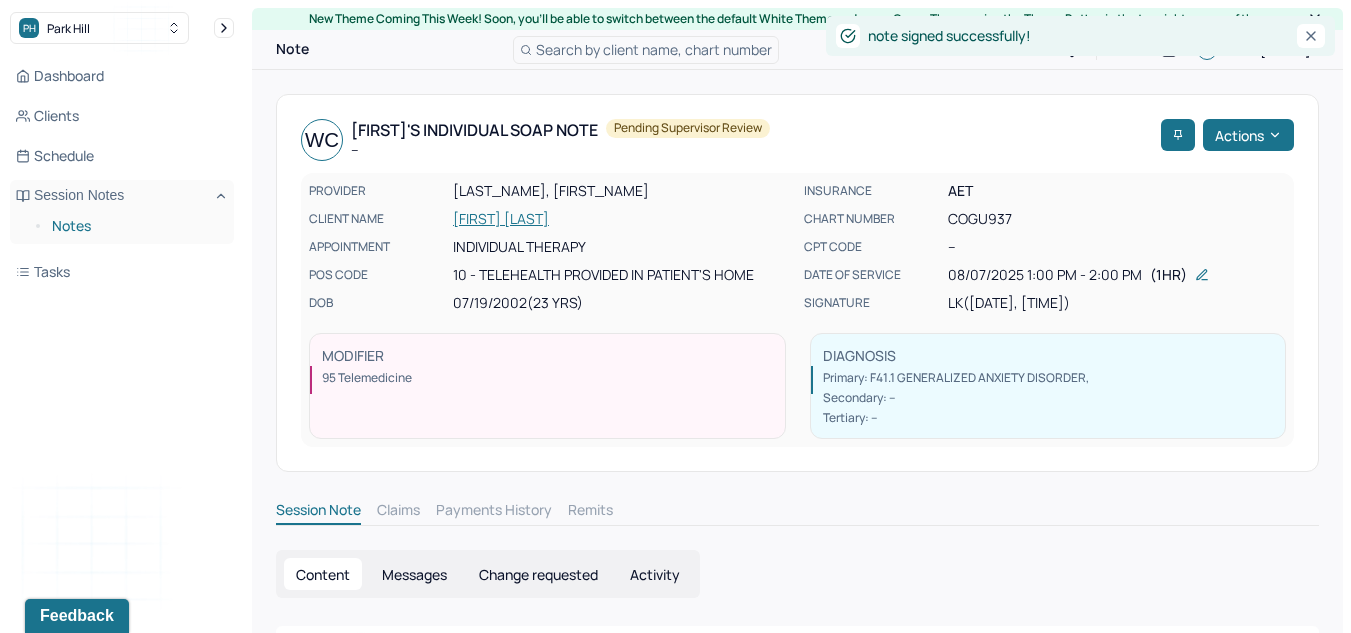 click on "Notes" at bounding box center [135, 226] 